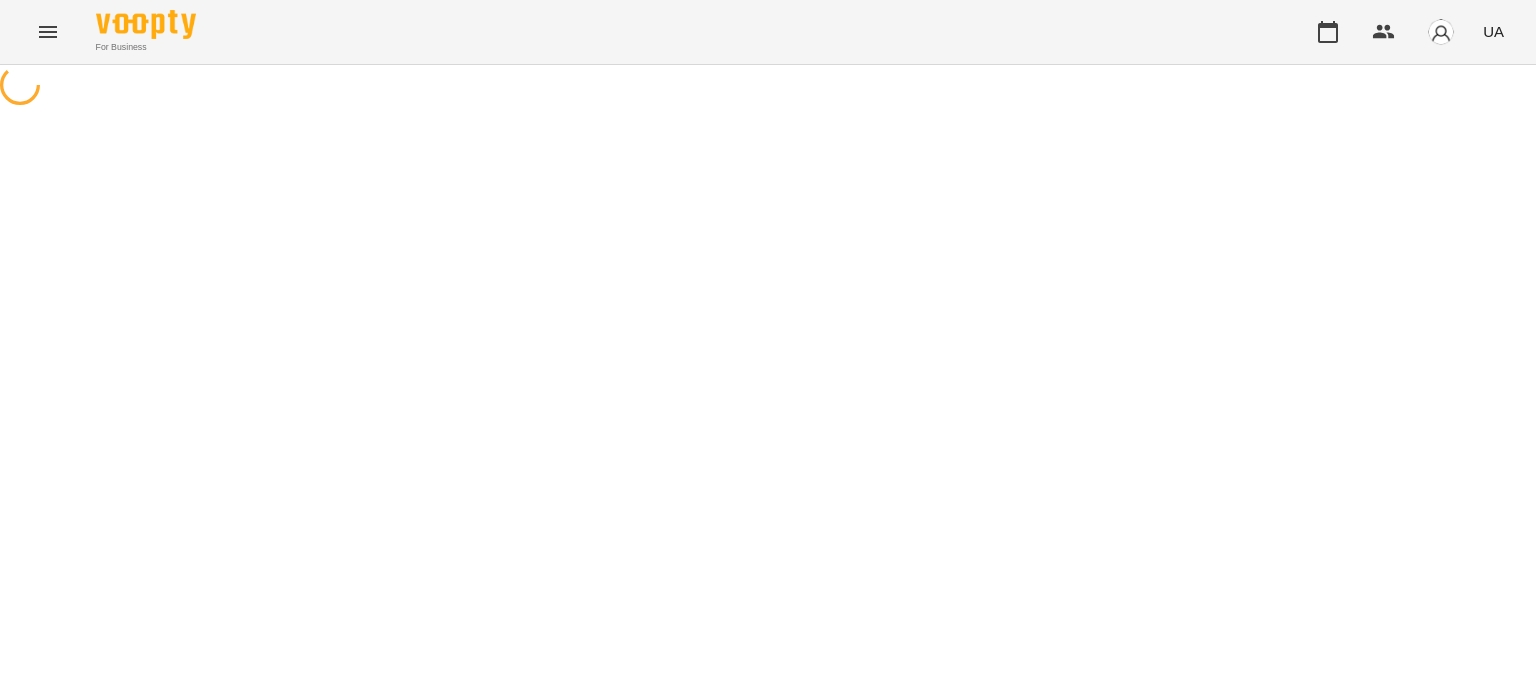 scroll, scrollTop: 0, scrollLeft: 0, axis: both 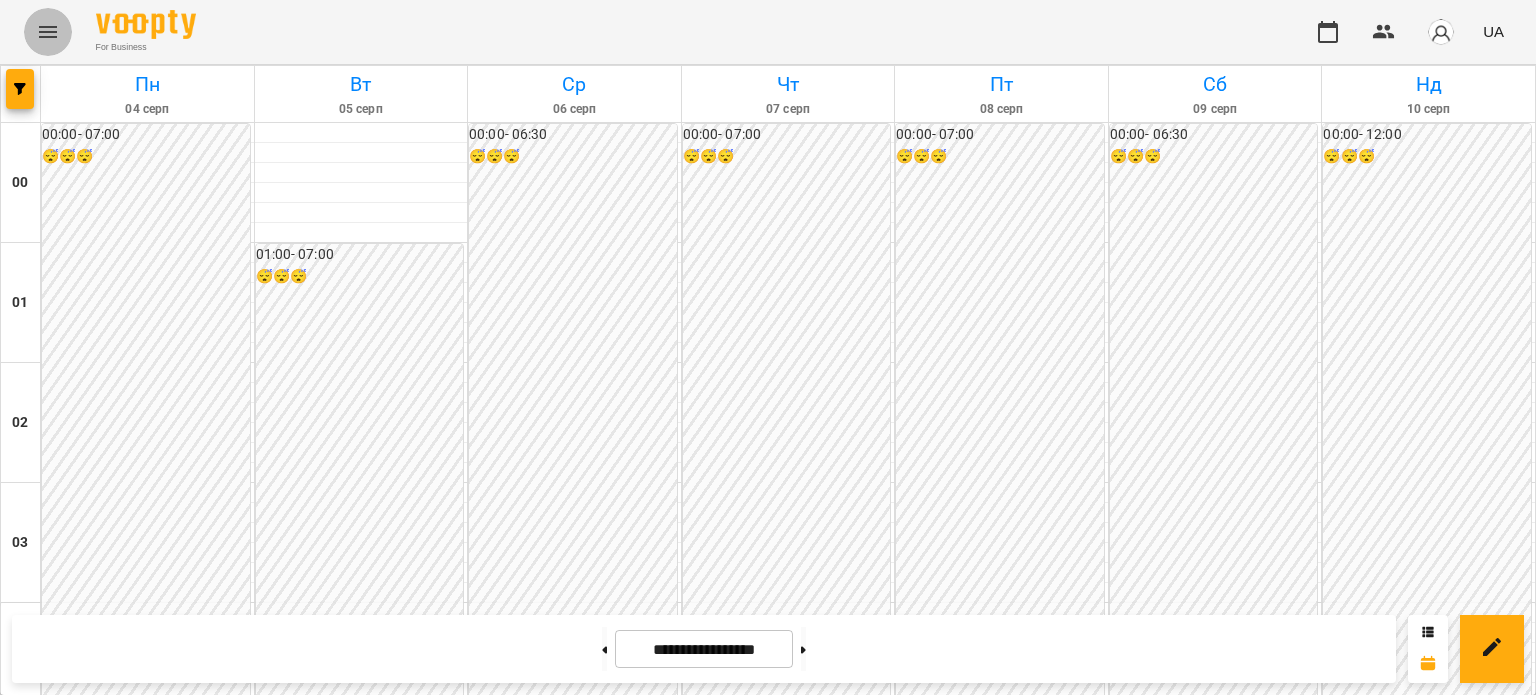 click 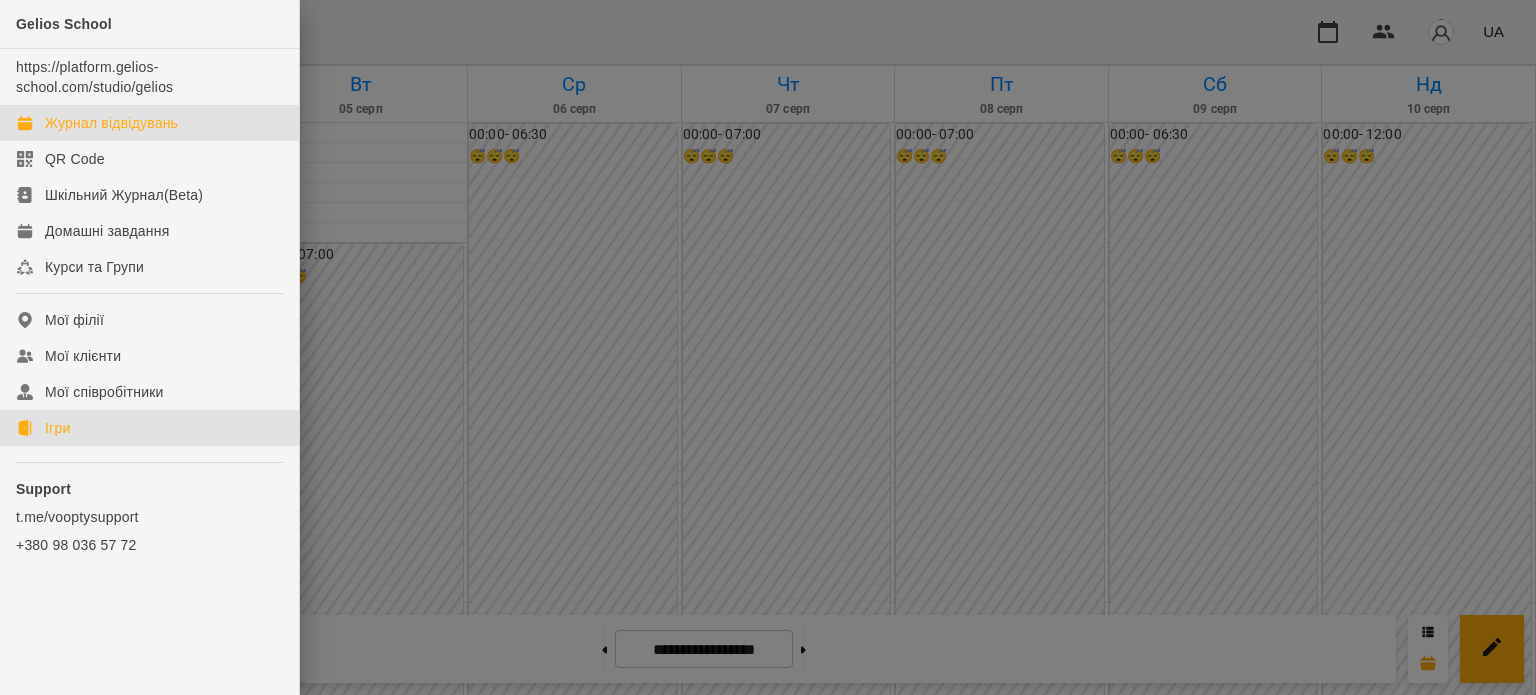 click on "Ігри" 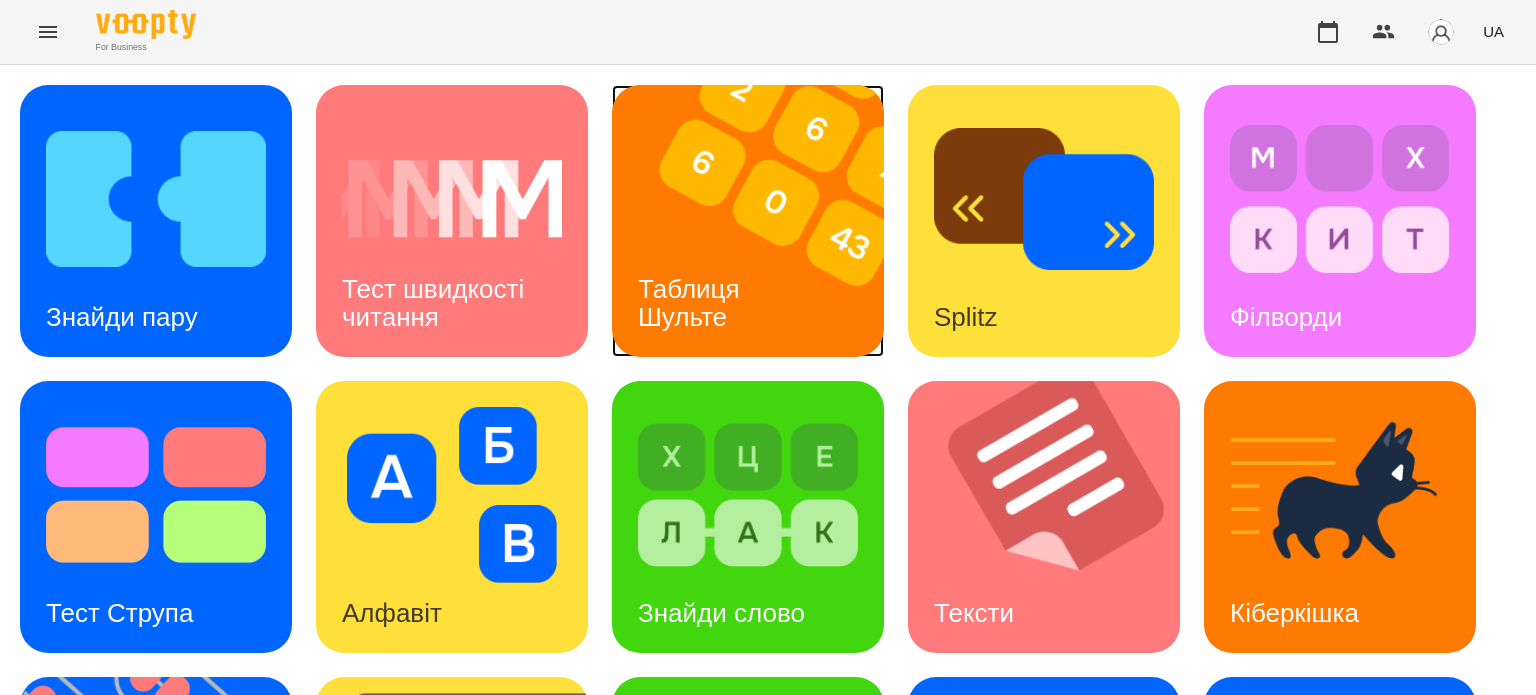 click on "Таблиця
Шульте" at bounding box center (692, 303) 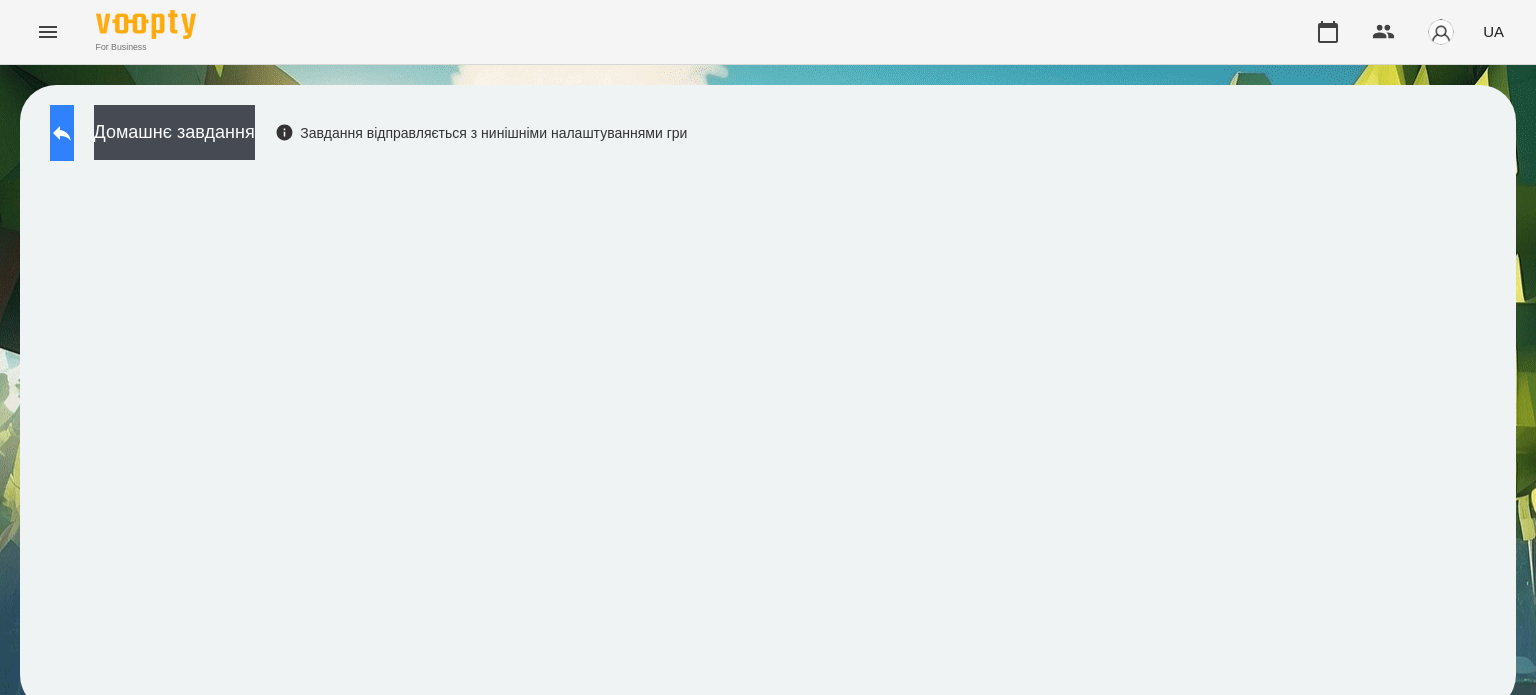 click 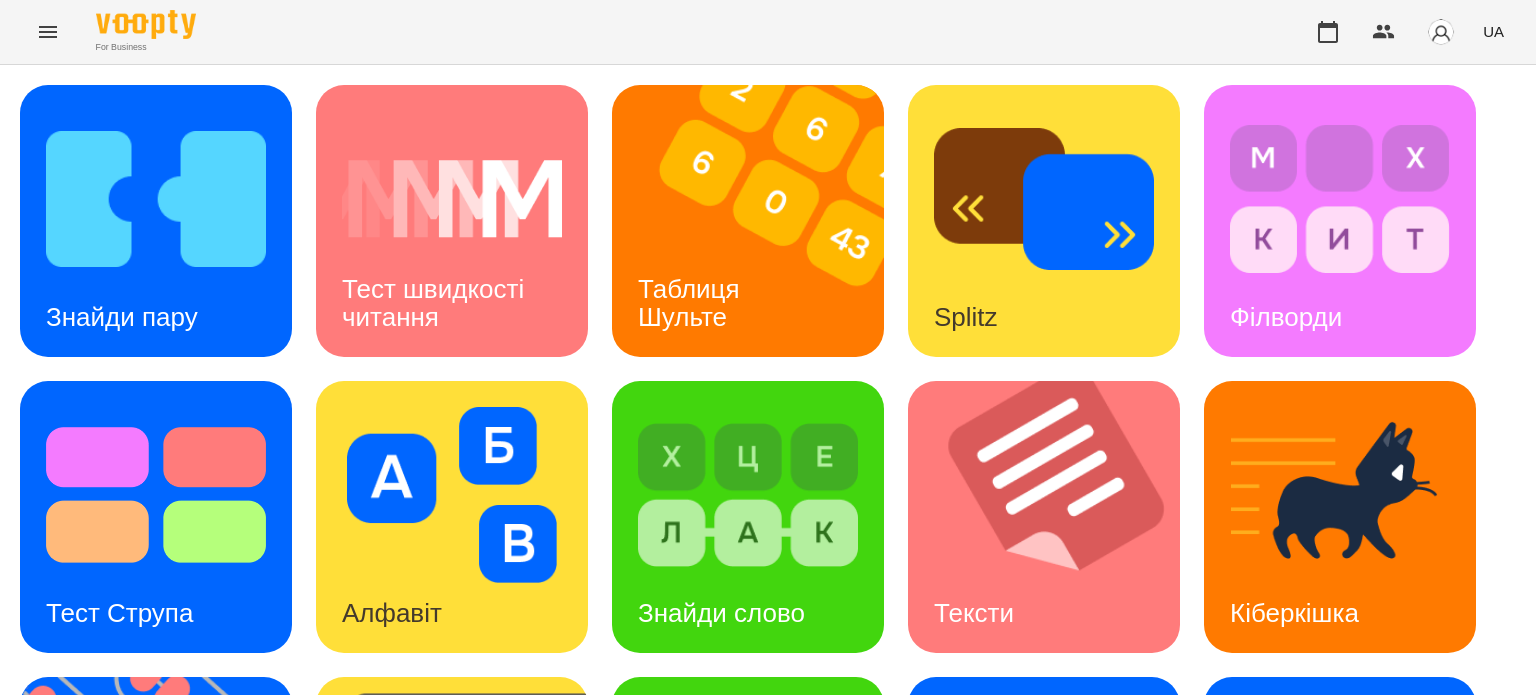 scroll, scrollTop: 569, scrollLeft: 0, axis: vertical 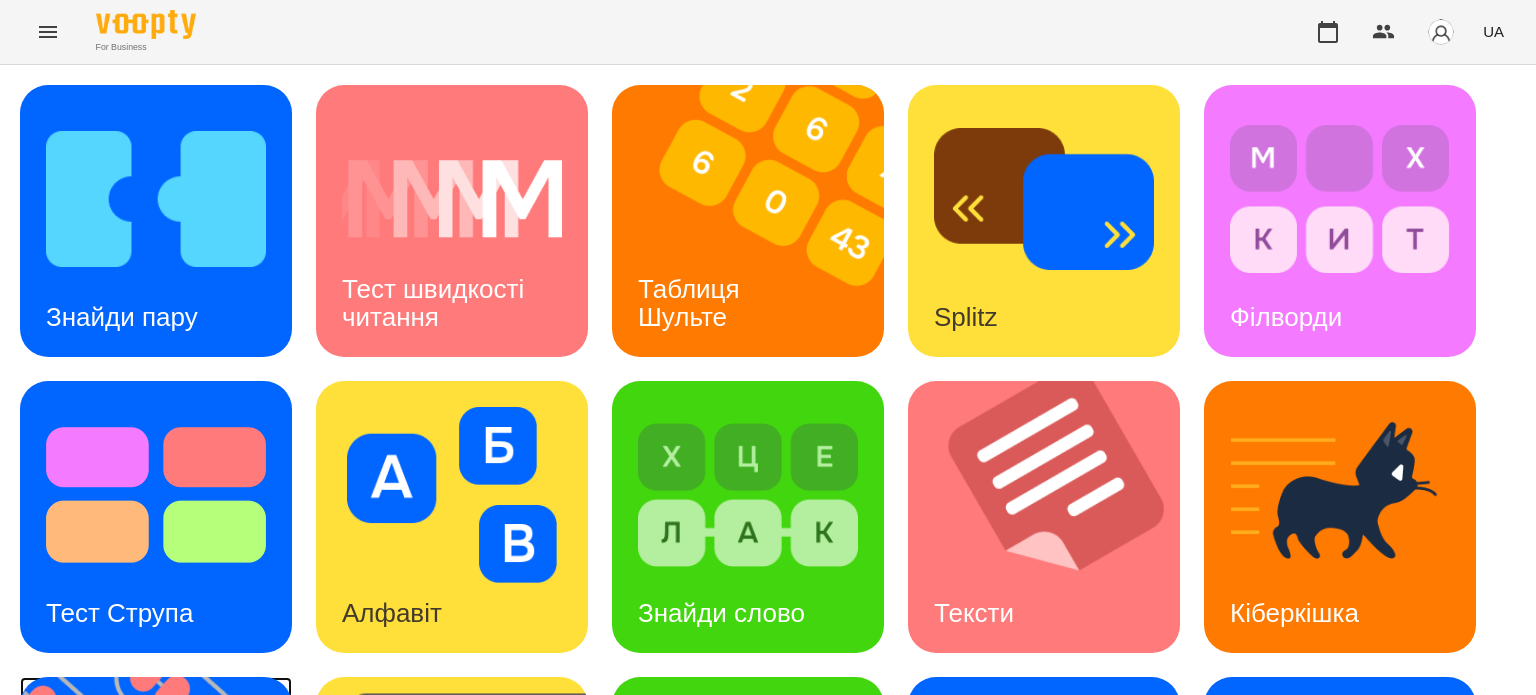click at bounding box center (168, 813) 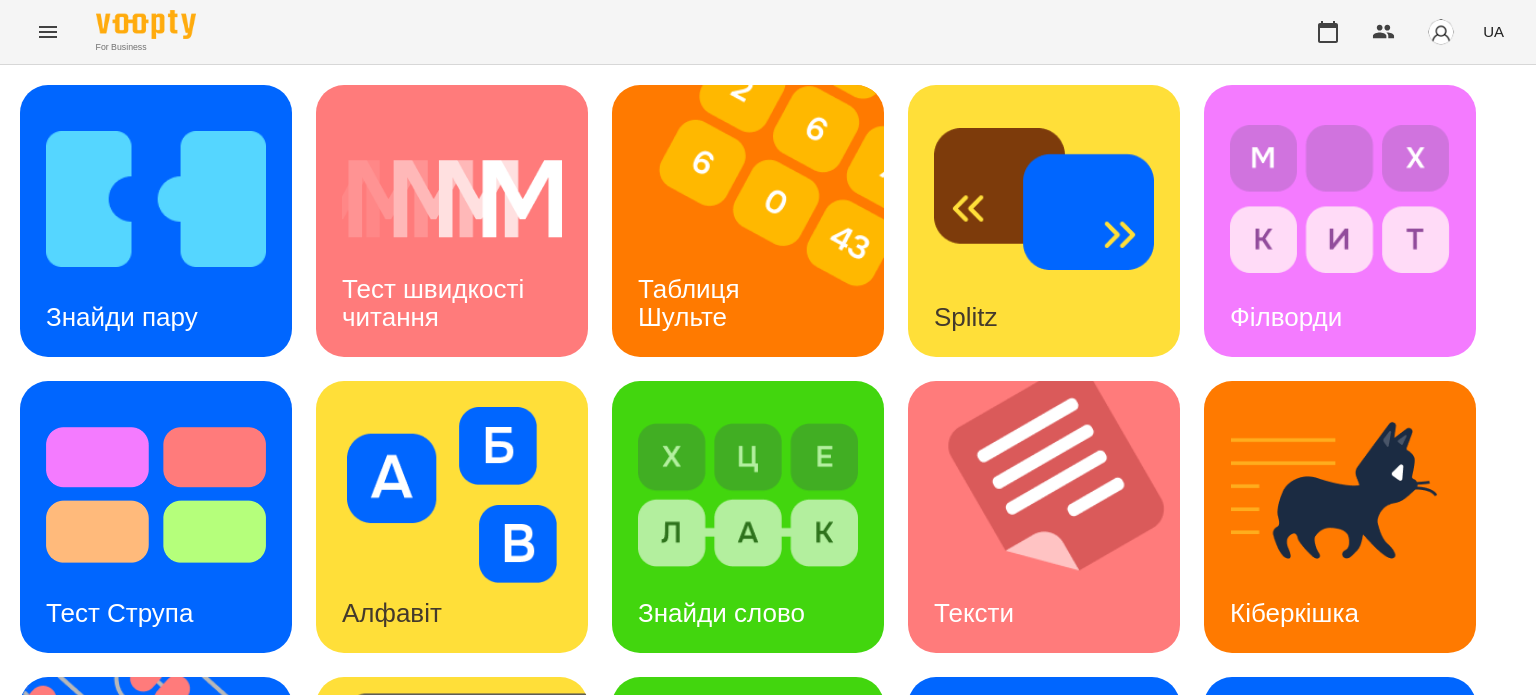 scroll, scrollTop: 0, scrollLeft: 0, axis: both 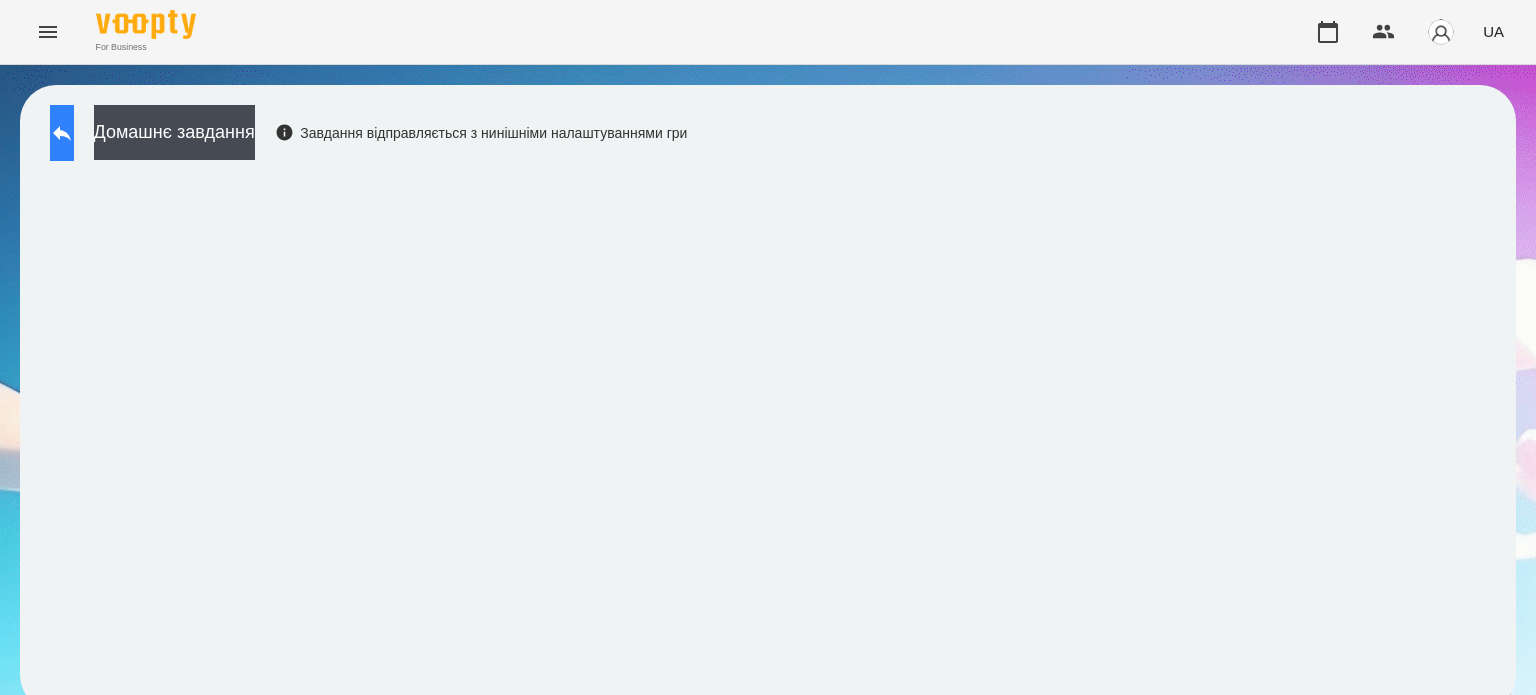 click at bounding box center [62, 133] 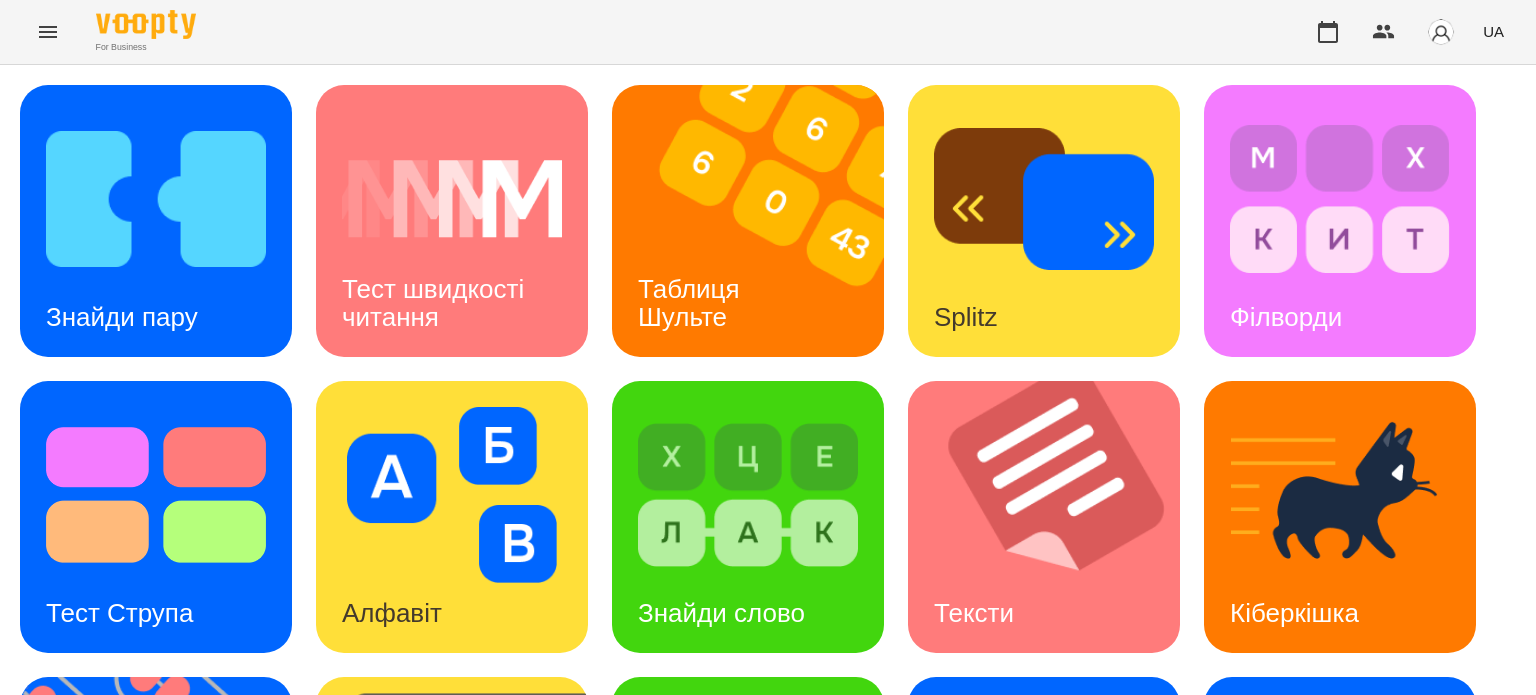 scroll, scrollTop: 500, scrollLeft: 0, axis: vertical 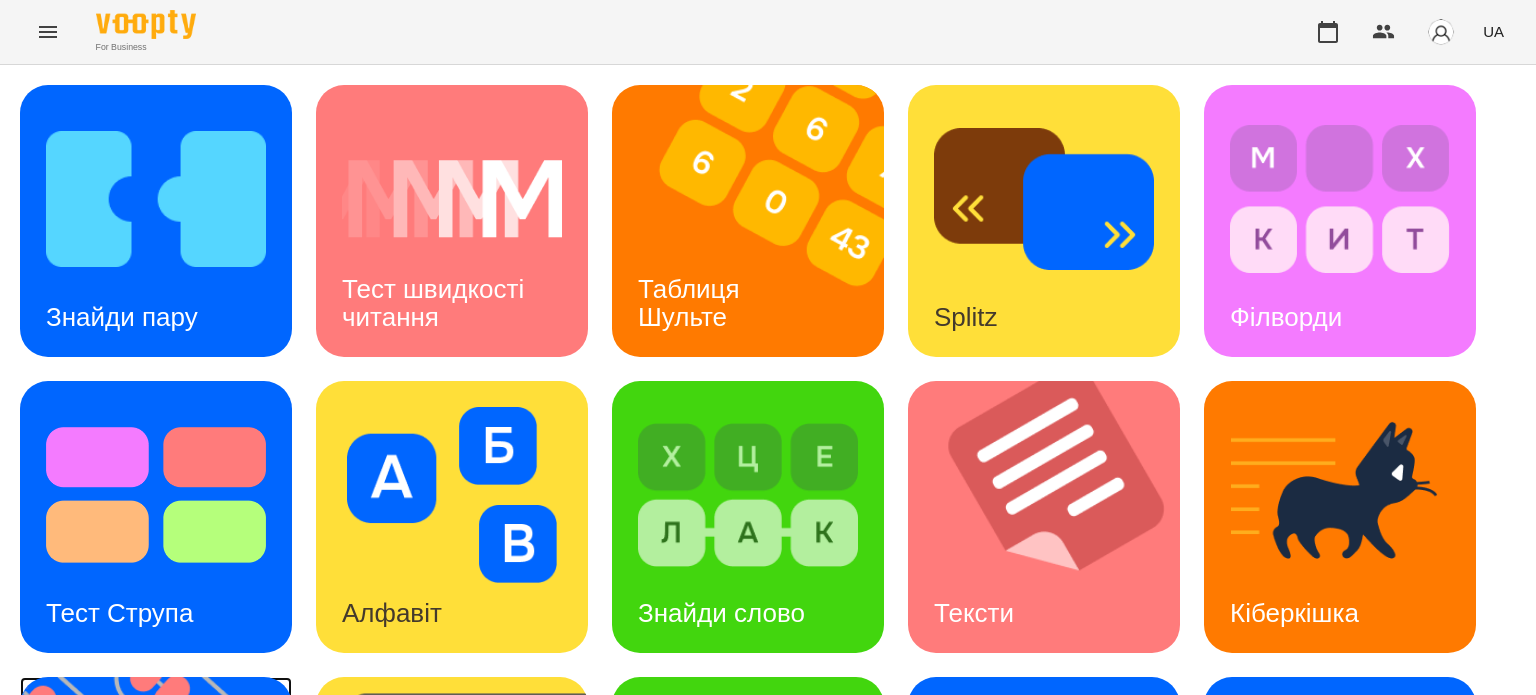 click on "Флешкарти" at bounding box center [114, 909] 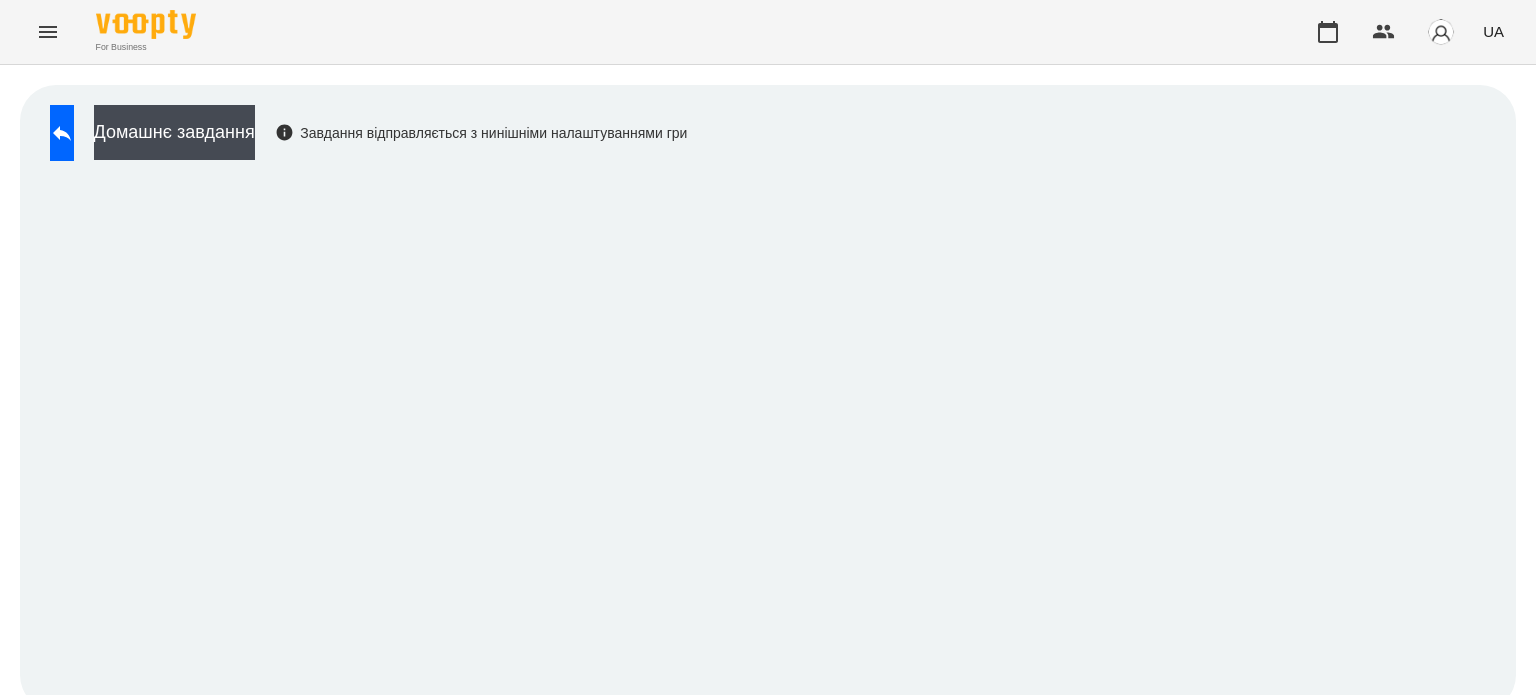 scroll, scrollTop: 15, scrollLeft: 0, axis: vertical 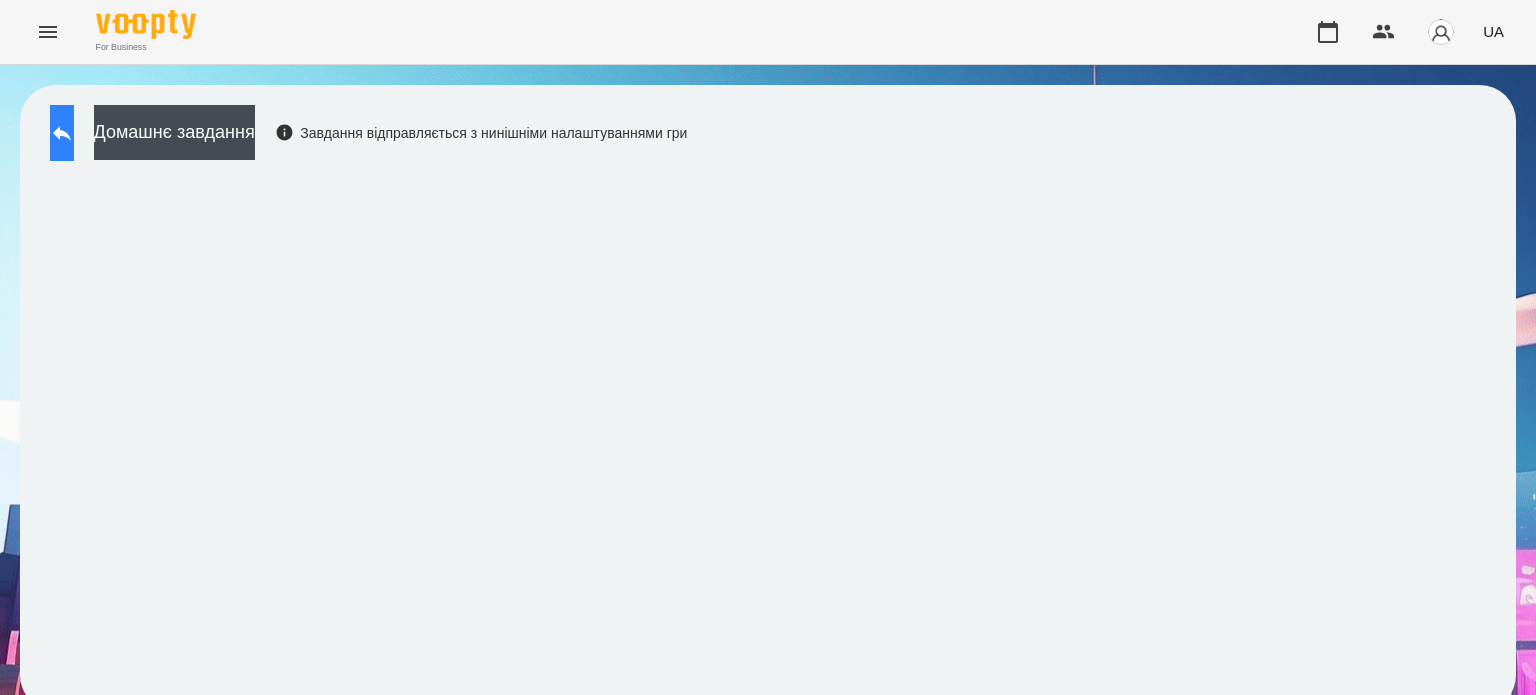 click at bounding box center [62, 133] 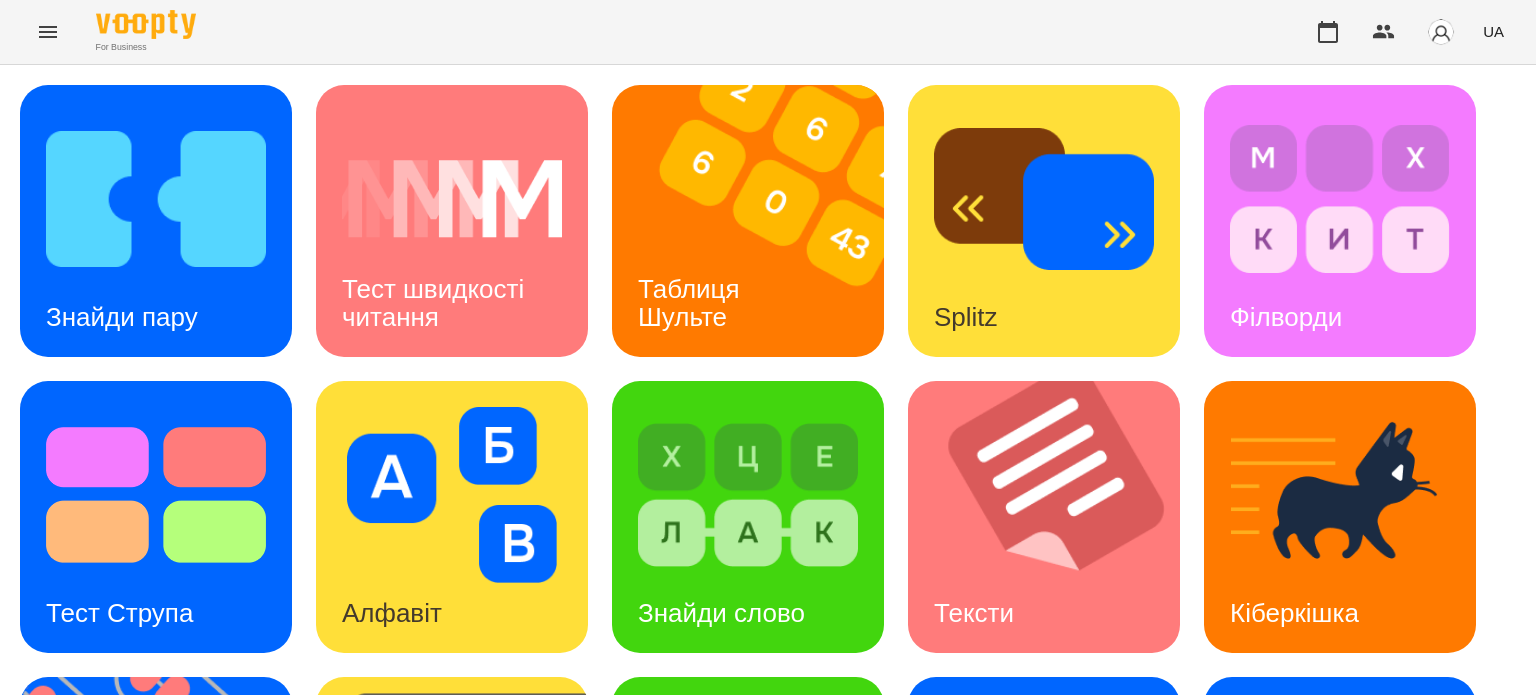 scroll, scrollTop: 315, scrollLeft: 0, axis: vertical 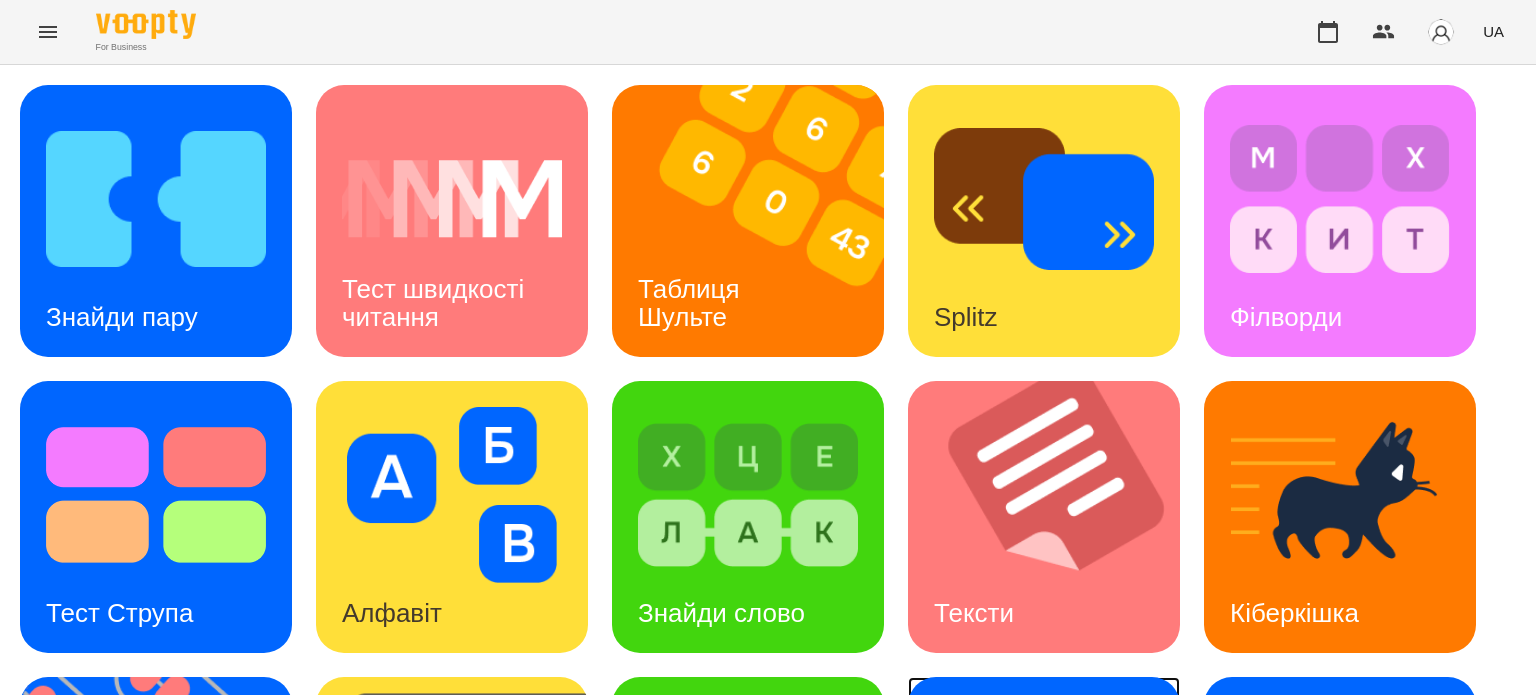click on "Мнемотехніка" at bounding box center (1017, 909) 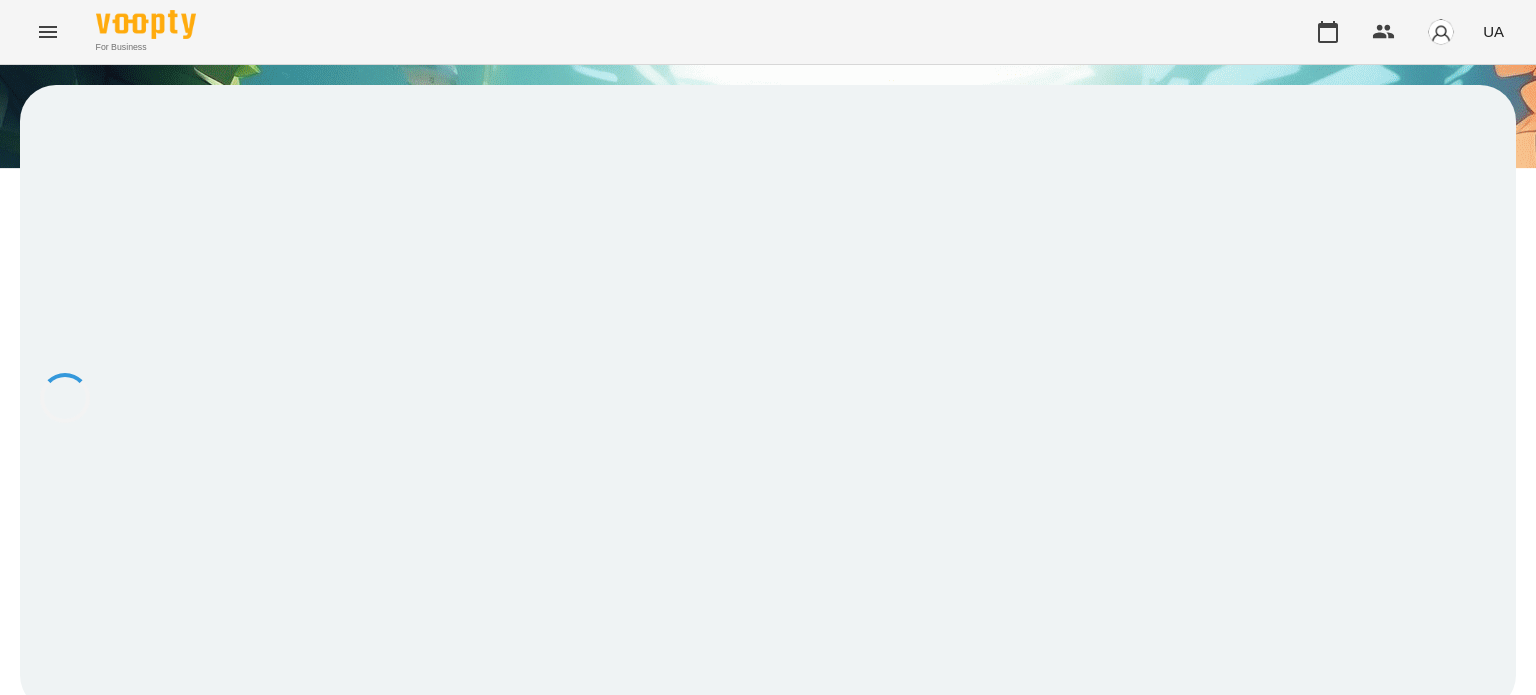 scroll, scrollTop: 0, scrollLeft: 0, axis: both 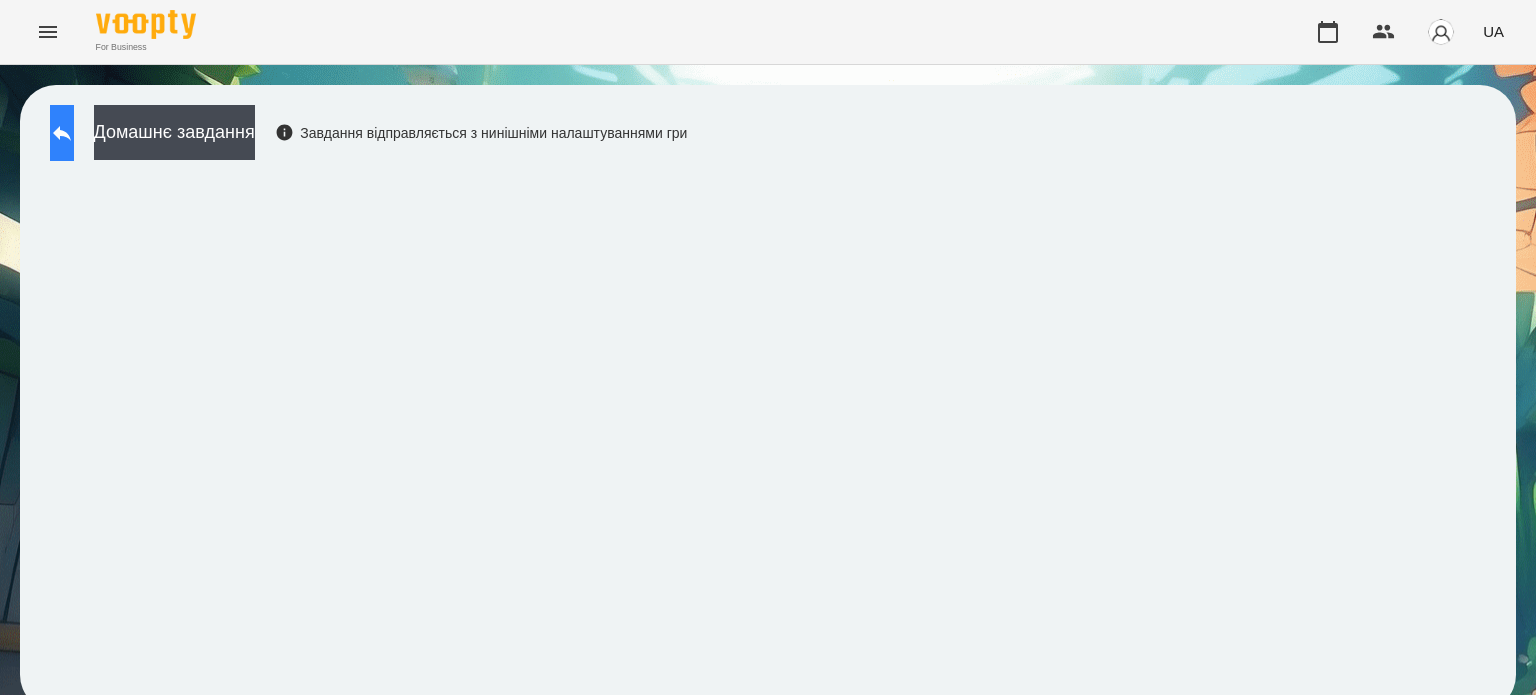 click 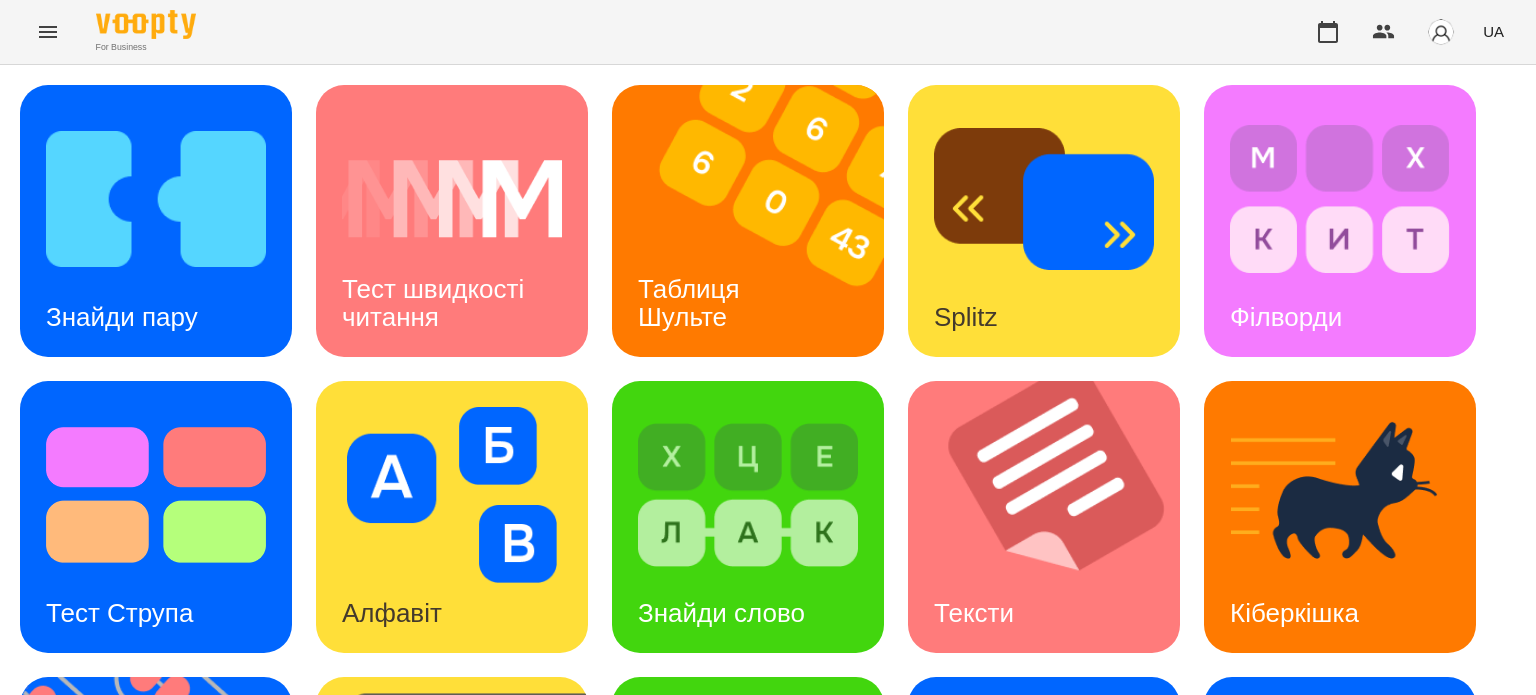 scroll, scrollTop: 560, scrollLeft: 0, axis: vertical 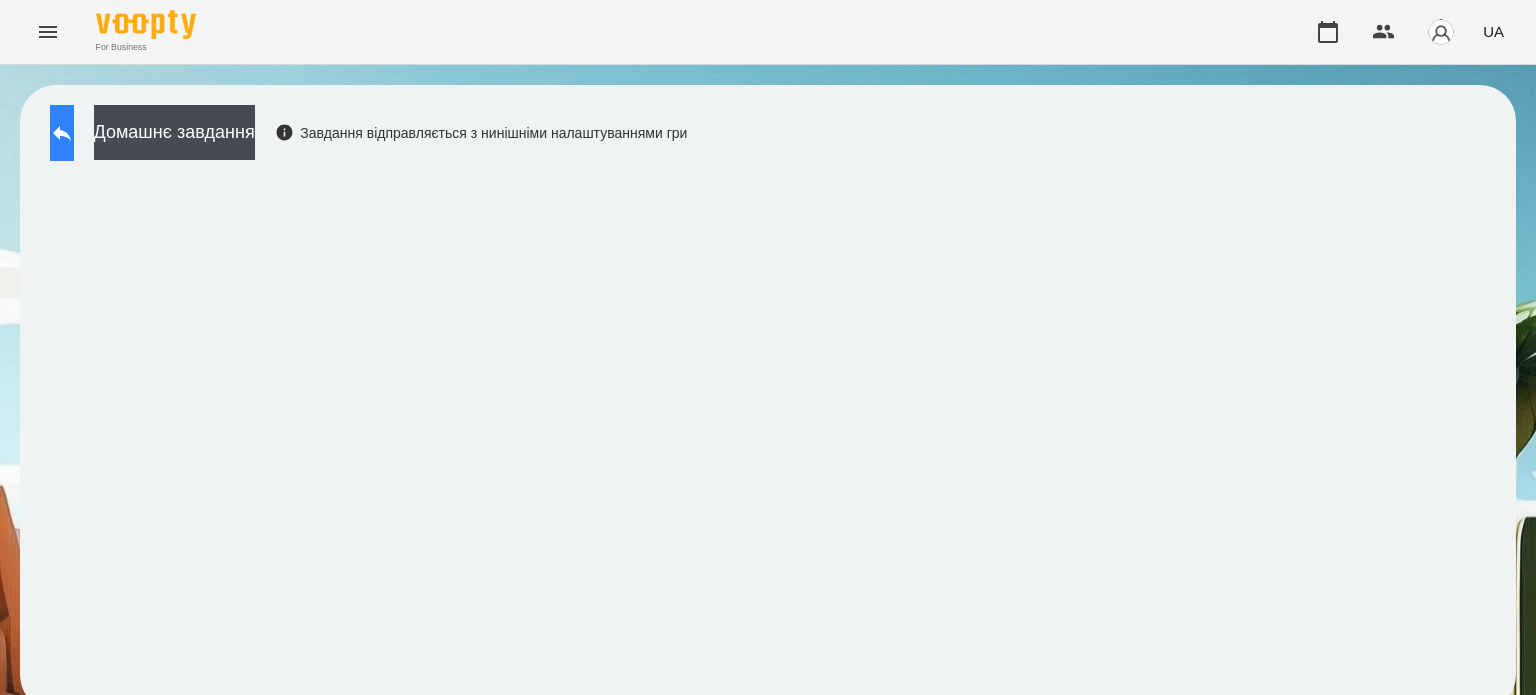 click 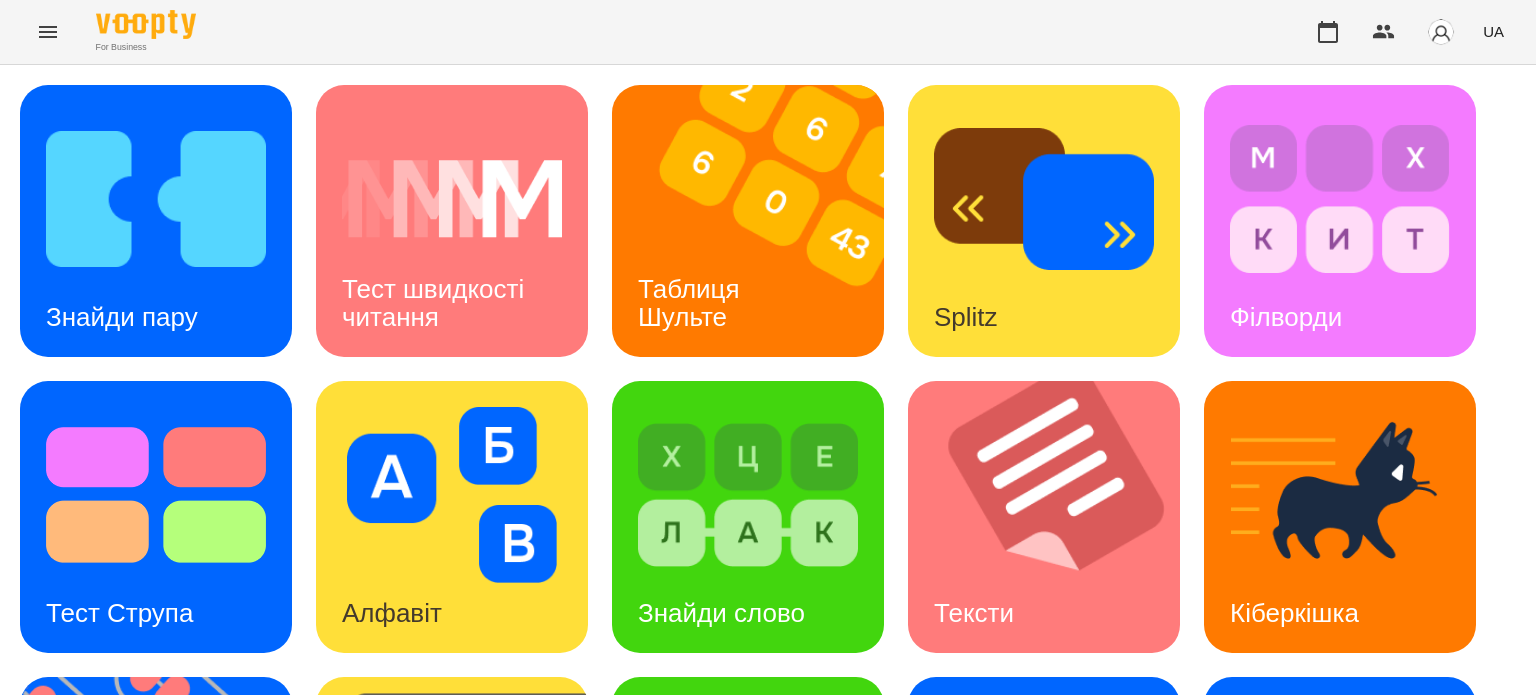 scroll, scrollTop: 315, scrollLeft: 0, axis: vertical 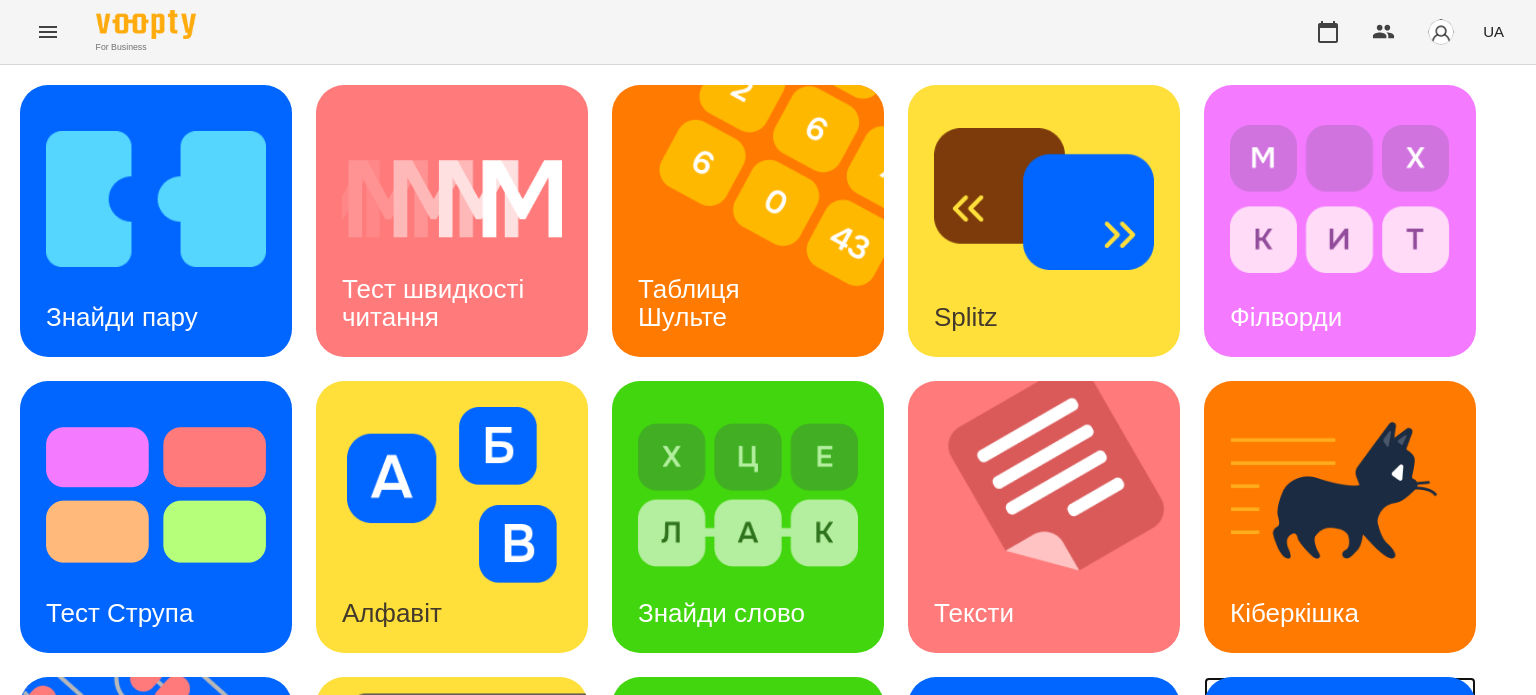 click on "Ментальний
рахунок" at bounding box center (1308, 894) 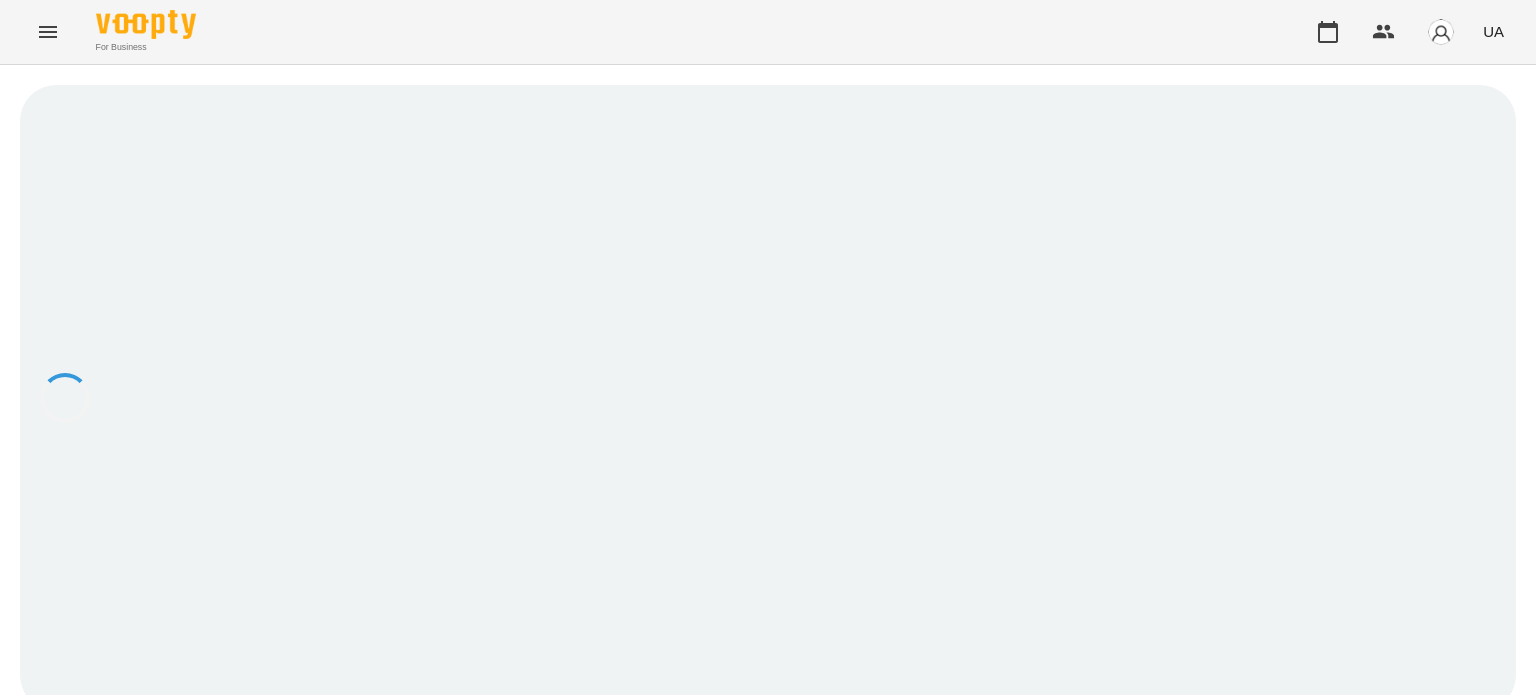 scroll, scrollTop: 0, scrollLeft: 0, axis: both 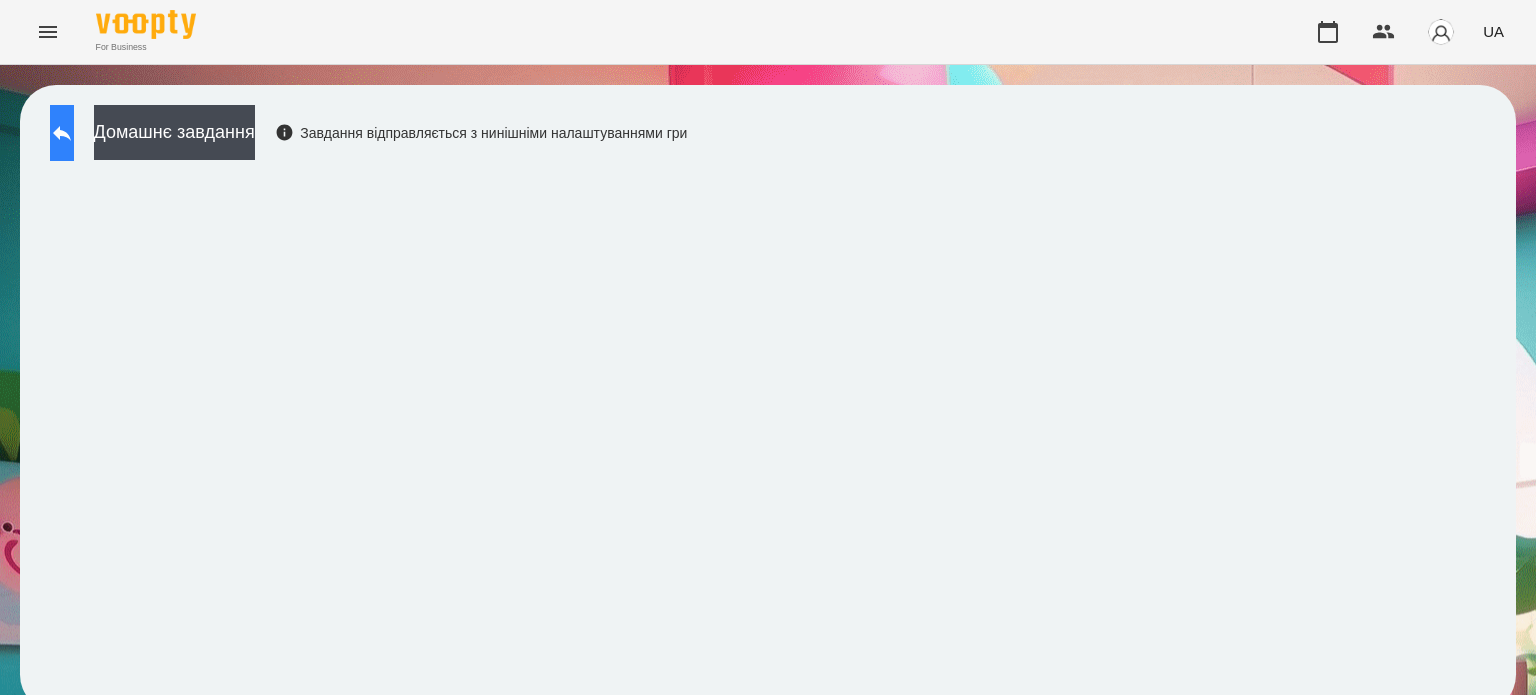 click 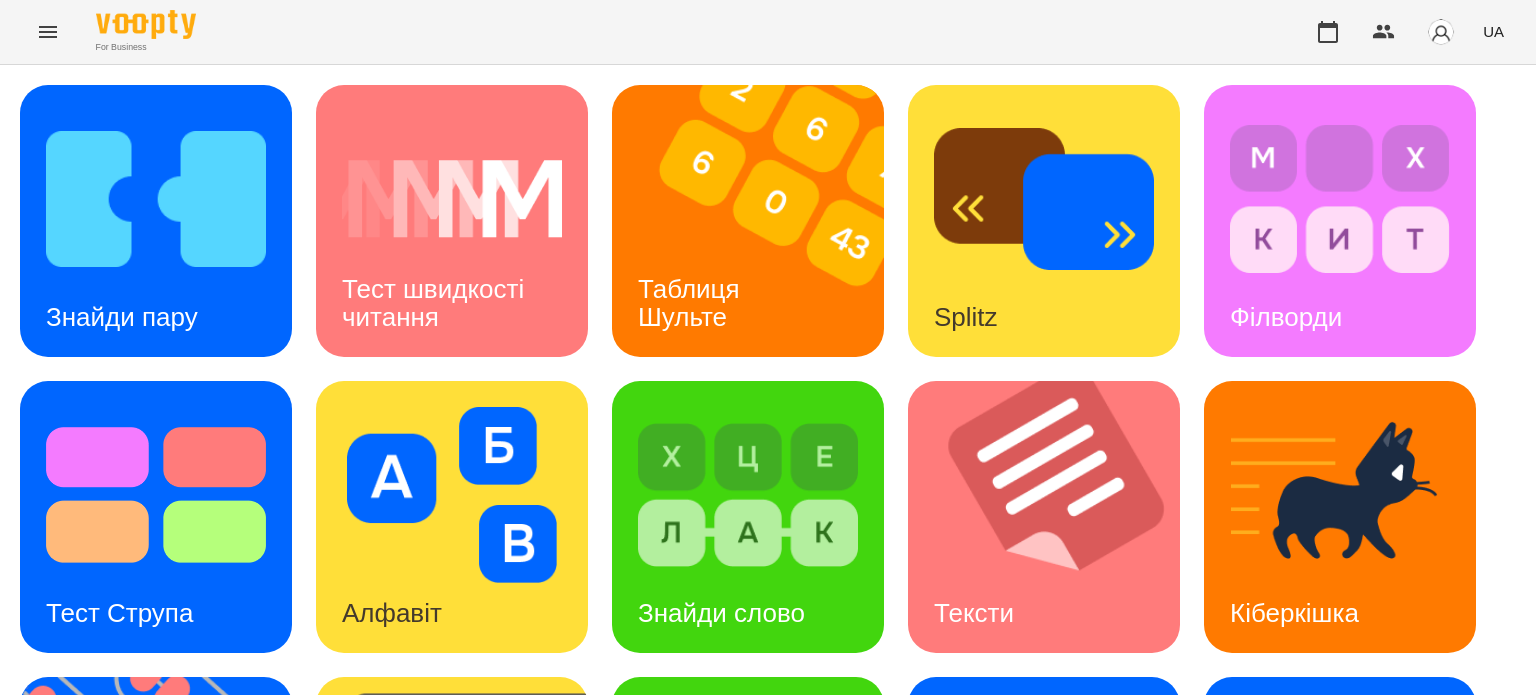 scroll, scrollTop: 500, scrollLeft: 0, axis: vertical 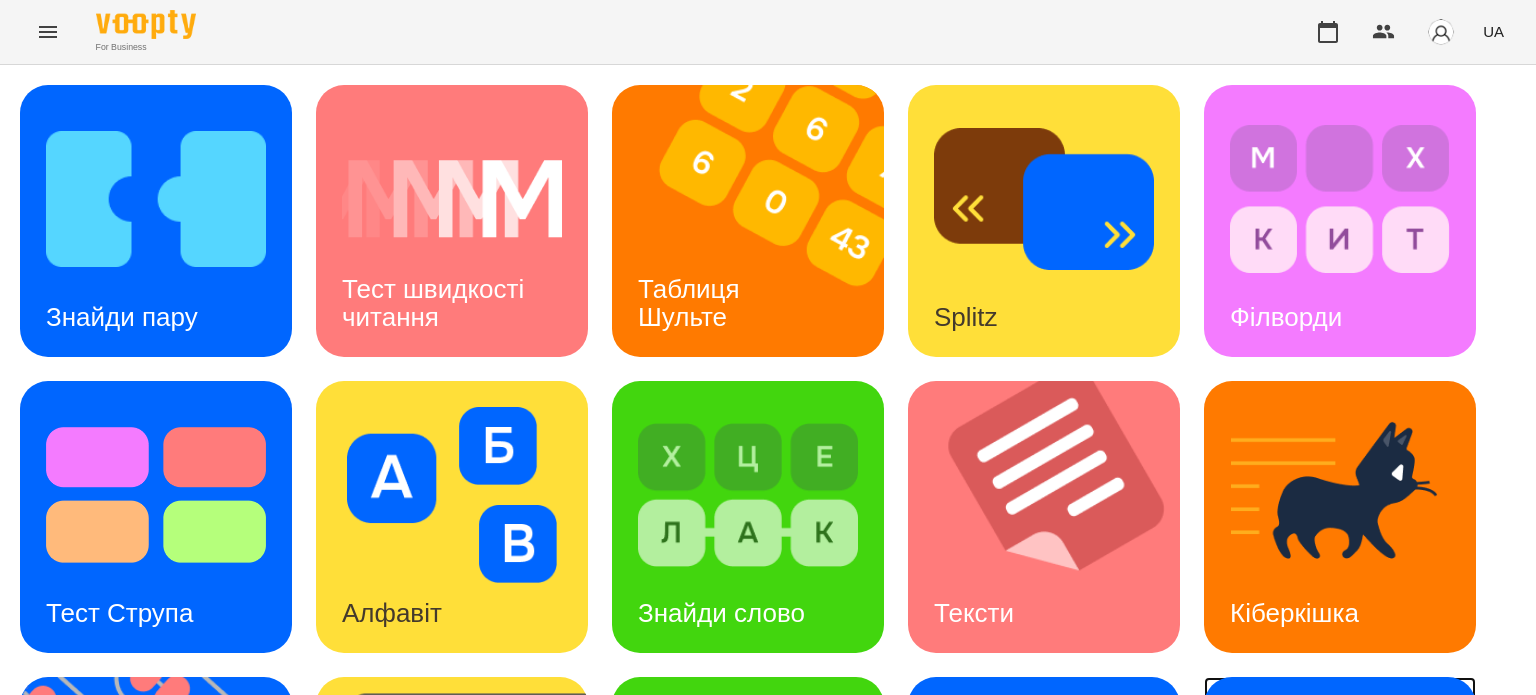 click on "Ментальний
рахунок" at bounding box center [1308, 894] 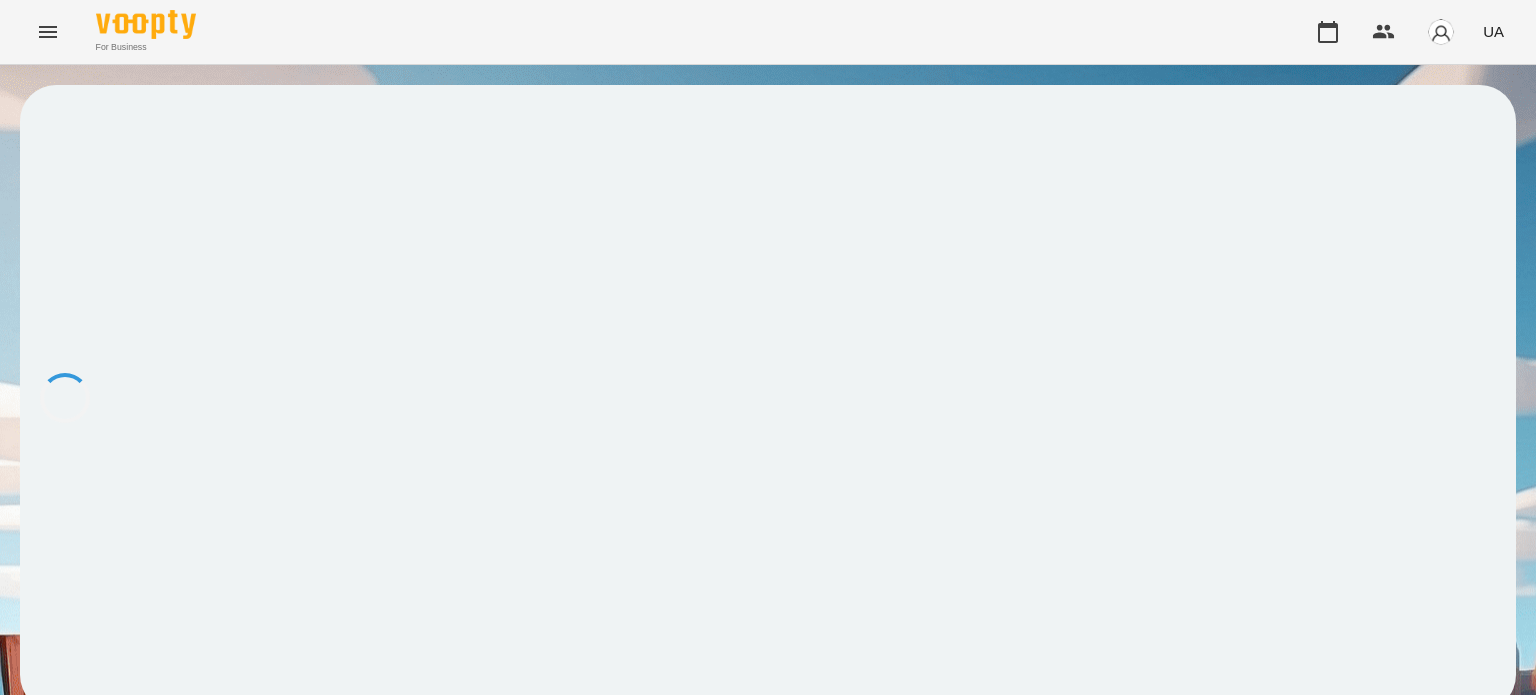 scroll, scrollTop: 0, scrollLeft: 0, axis: both 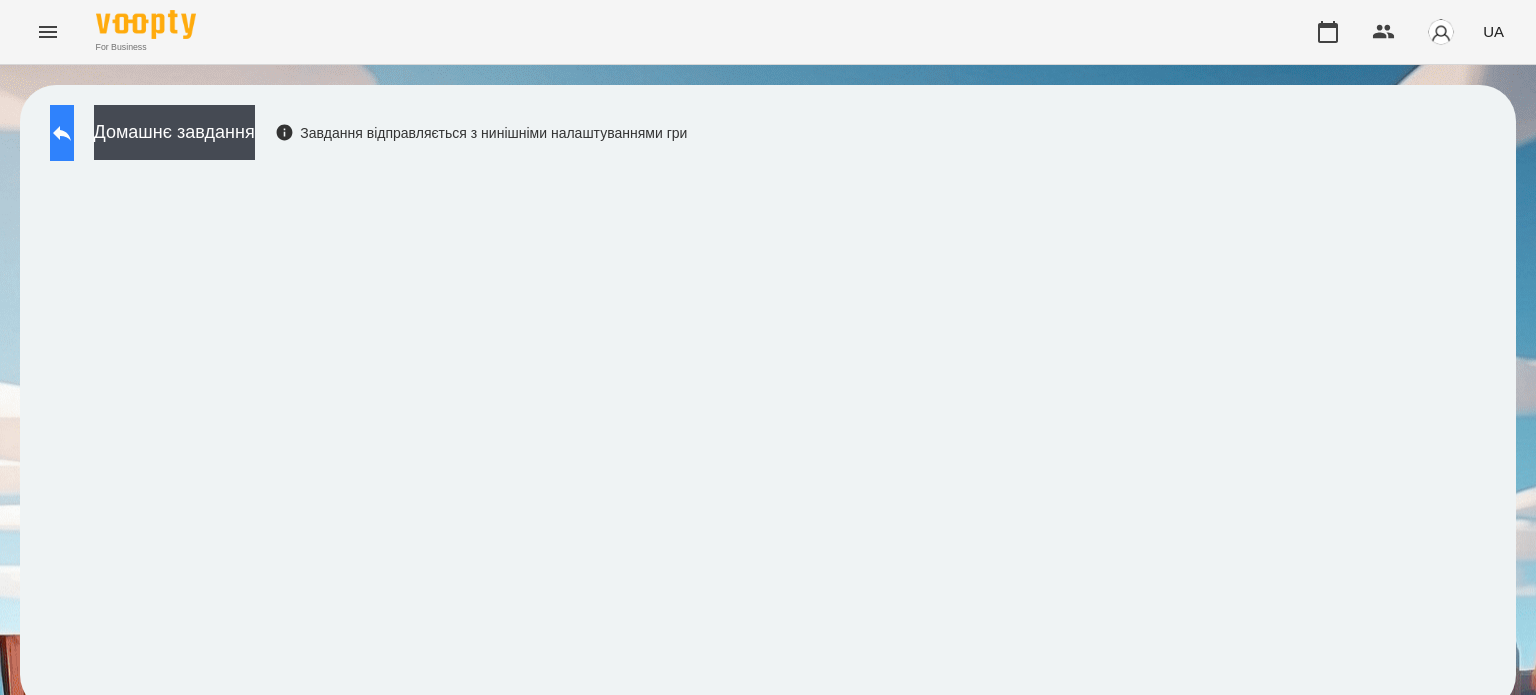 click at bounding box center (62, 133) 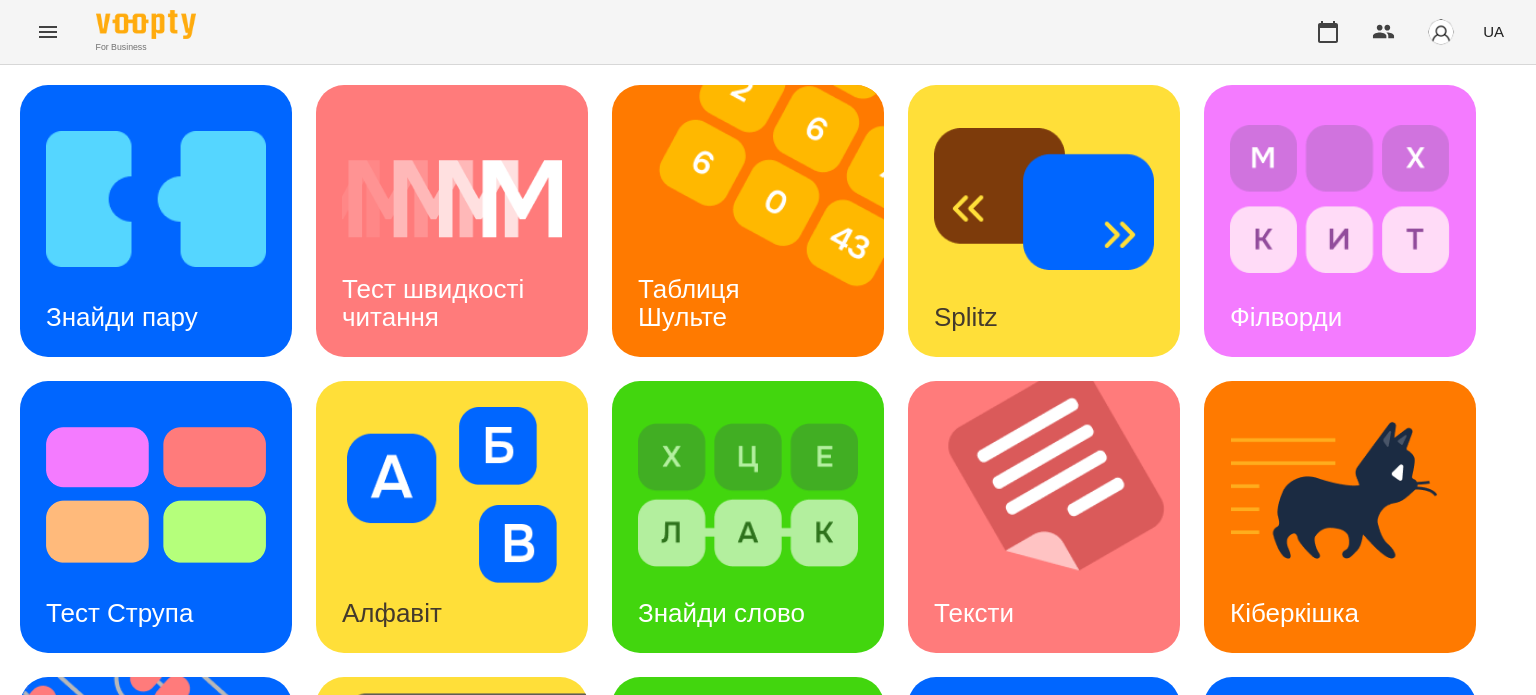 scroll, scrollTop: 569, scrollLeft: 0, axis: vertical 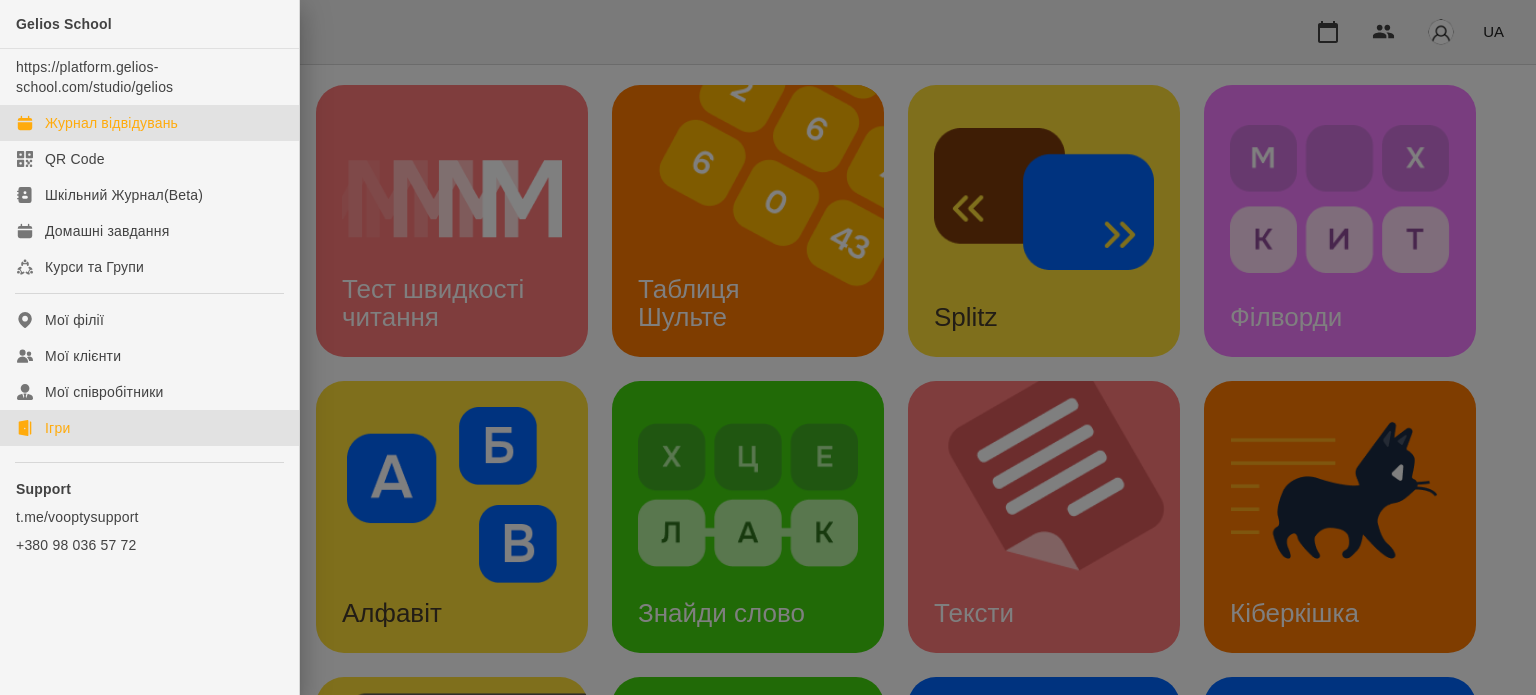 click on "Журнал відвідувань" at bounding box center [111, 123] 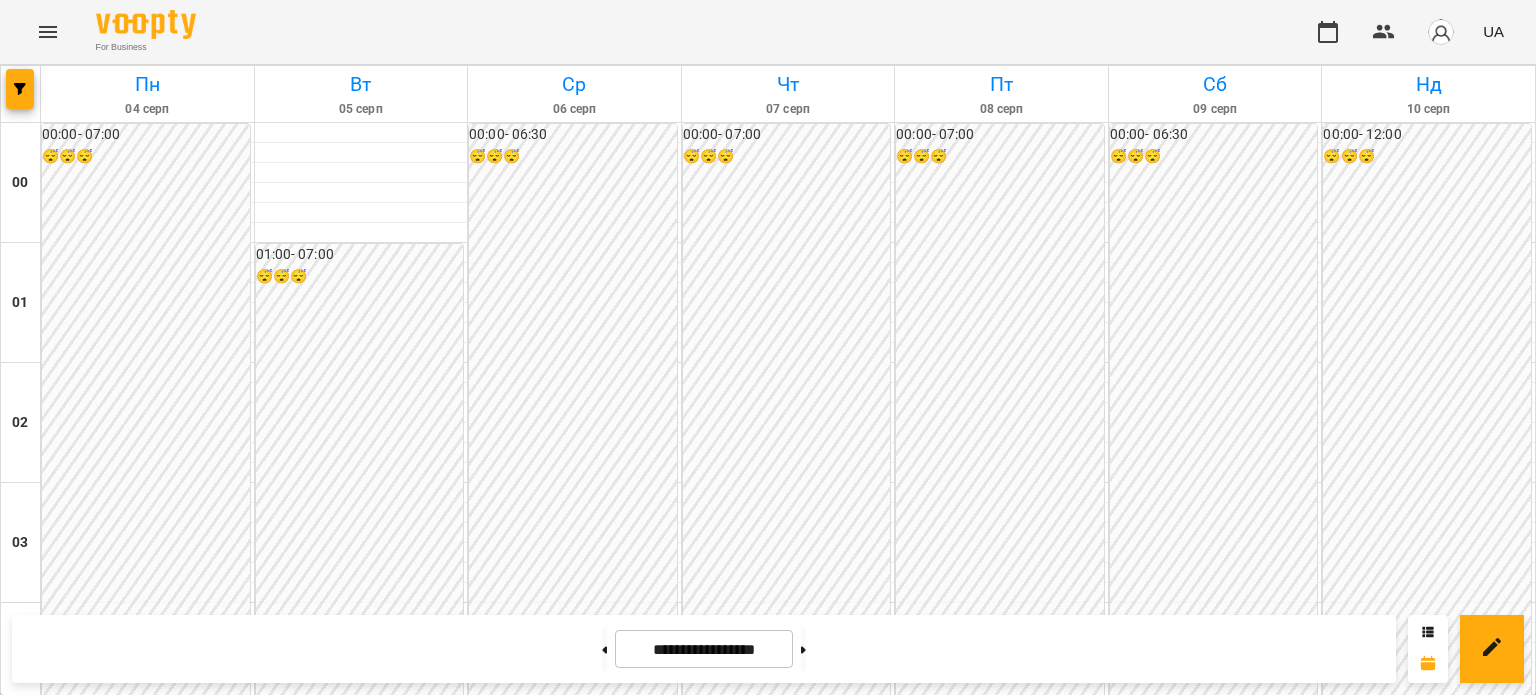 scroll, scrollTop: 1200, scrollLeft: 0, axis: vertical 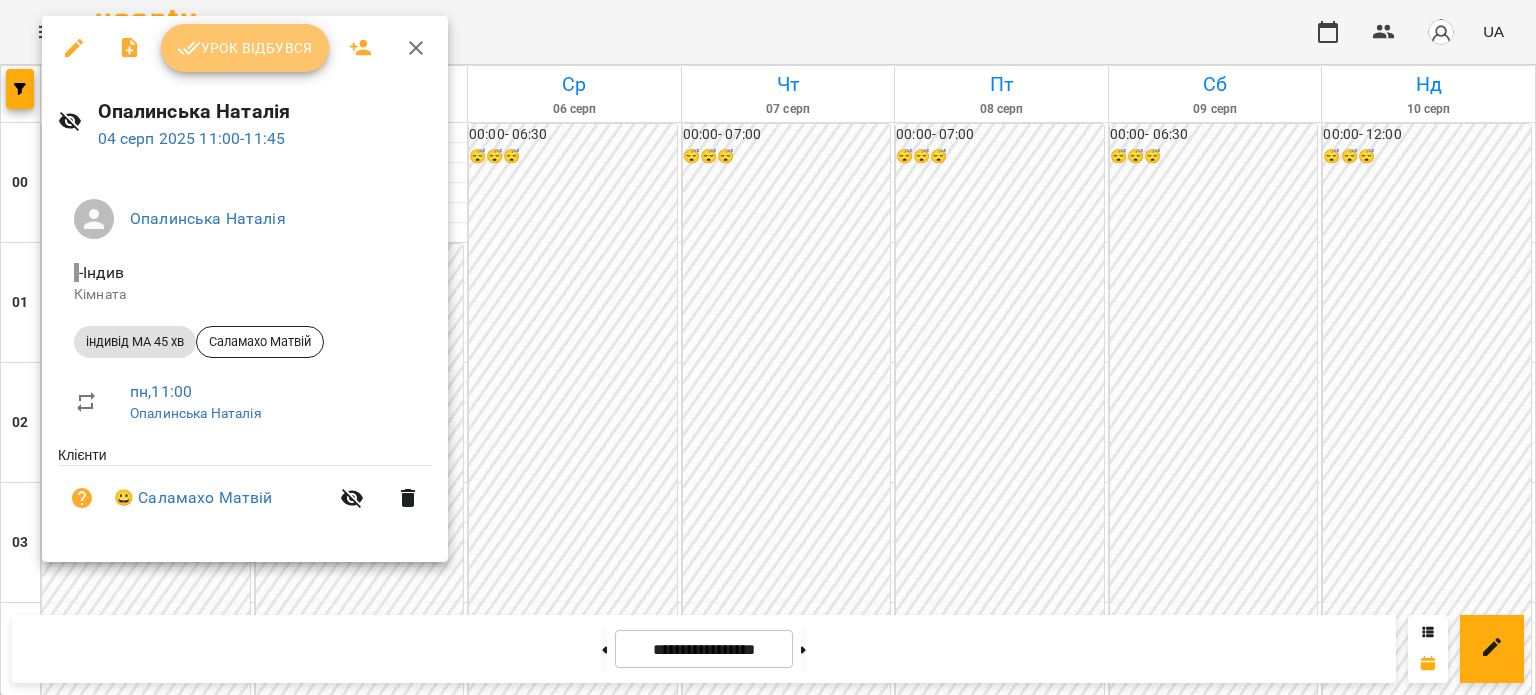 click on "Урок відбувся" at bounding box center [245, 48] 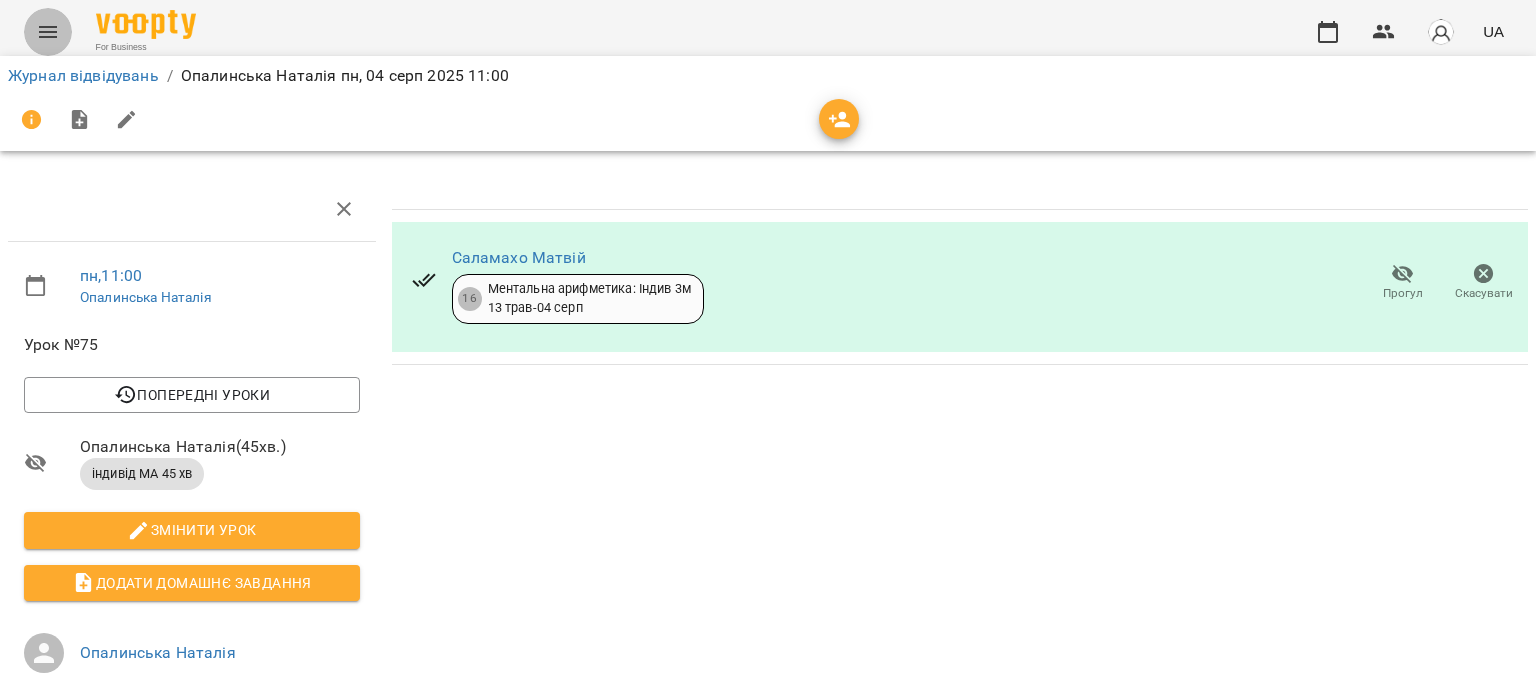 click 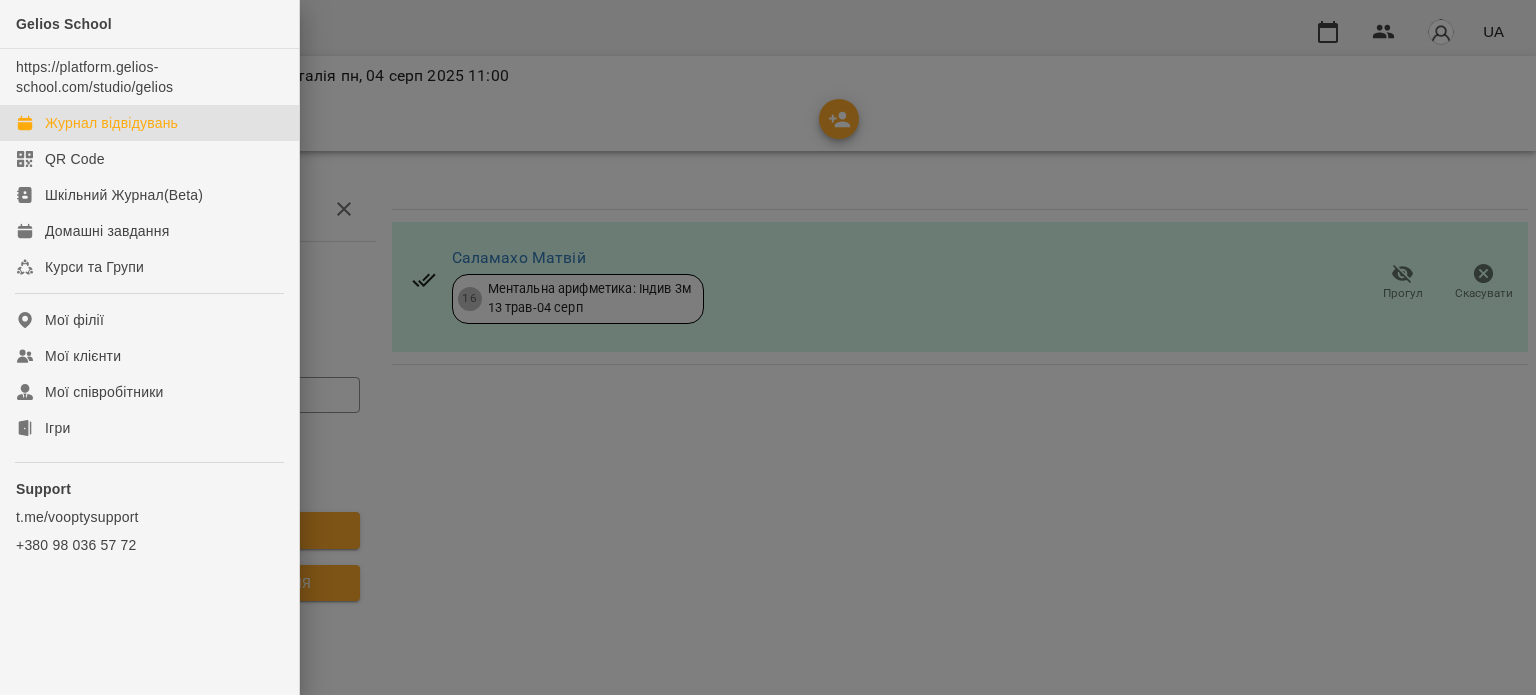 click on "Журнал відвідувань" at bounding box center [111, 123] 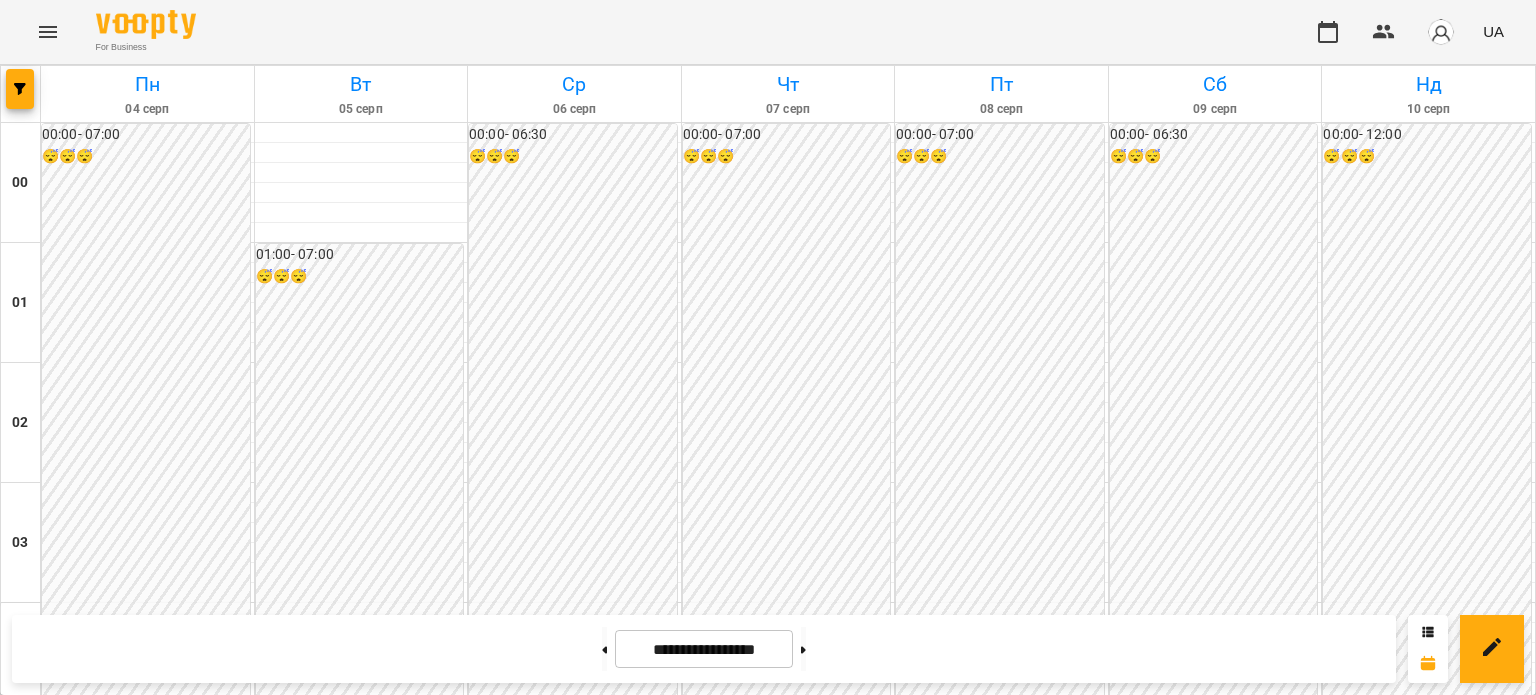scroll, scrollTop: 300, scrollLeft: 0, axis: vertical 